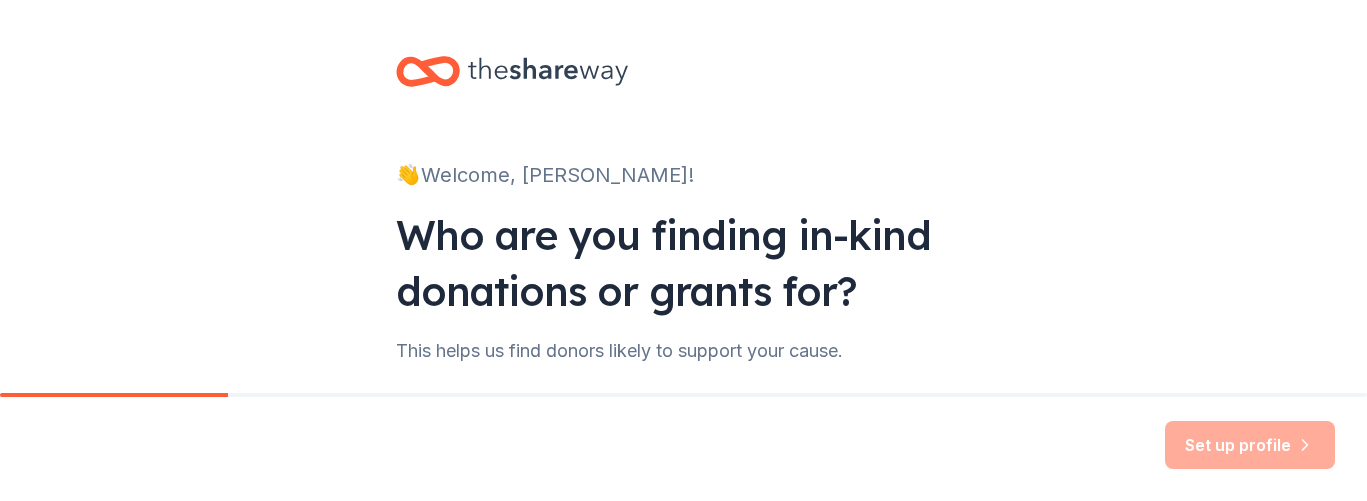 scroll, scrollTop: 0, scrollLeft: 0, axis: both 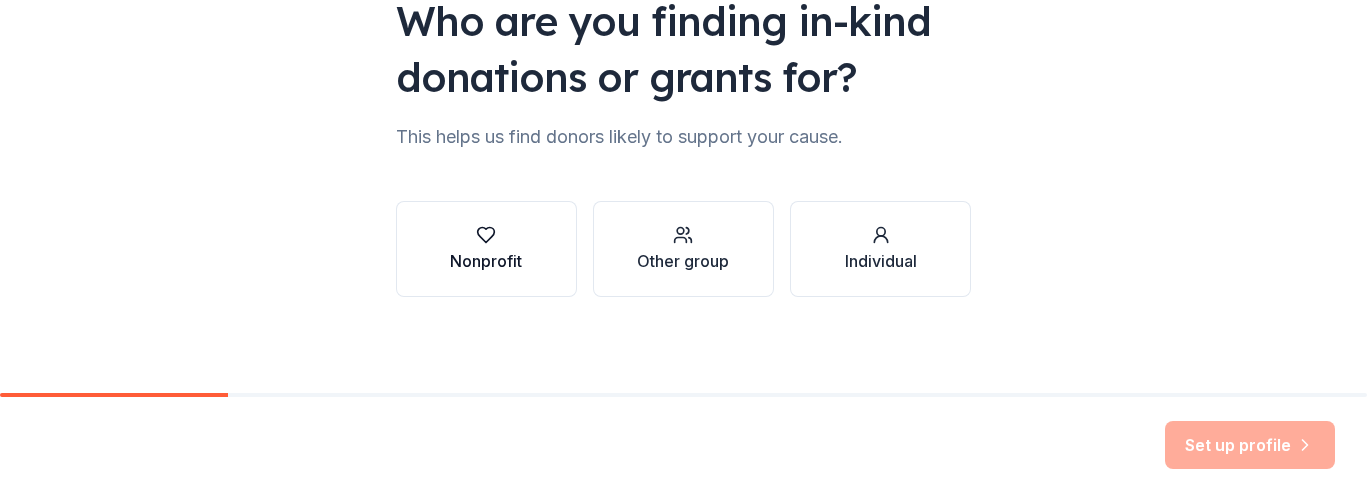 click at bounding box center [486, 235] 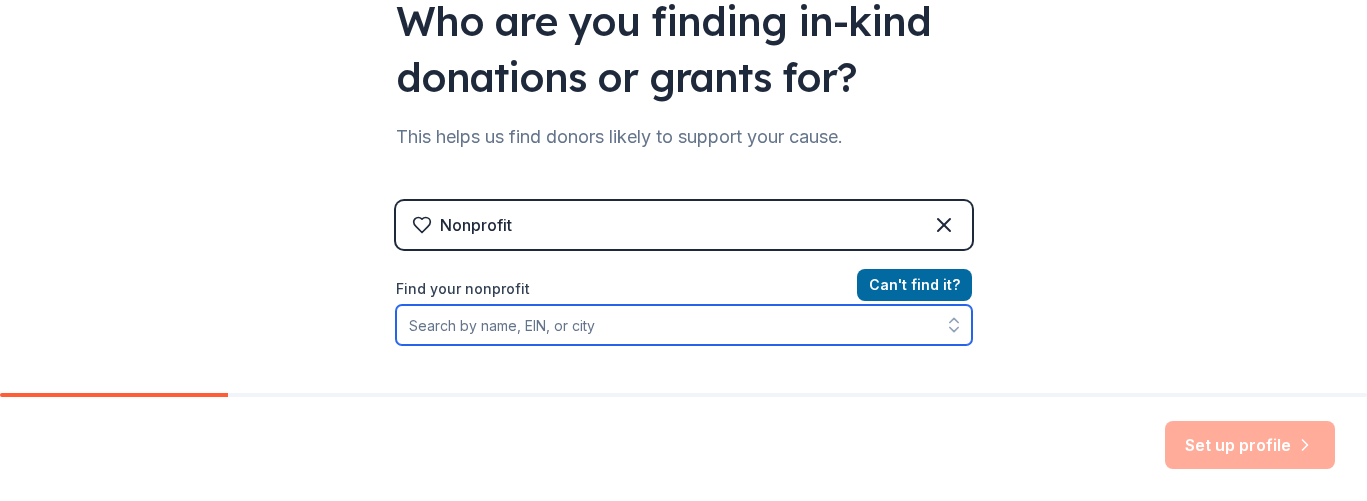 click on "Find your nonprofit" at bounding box center [684, 325] 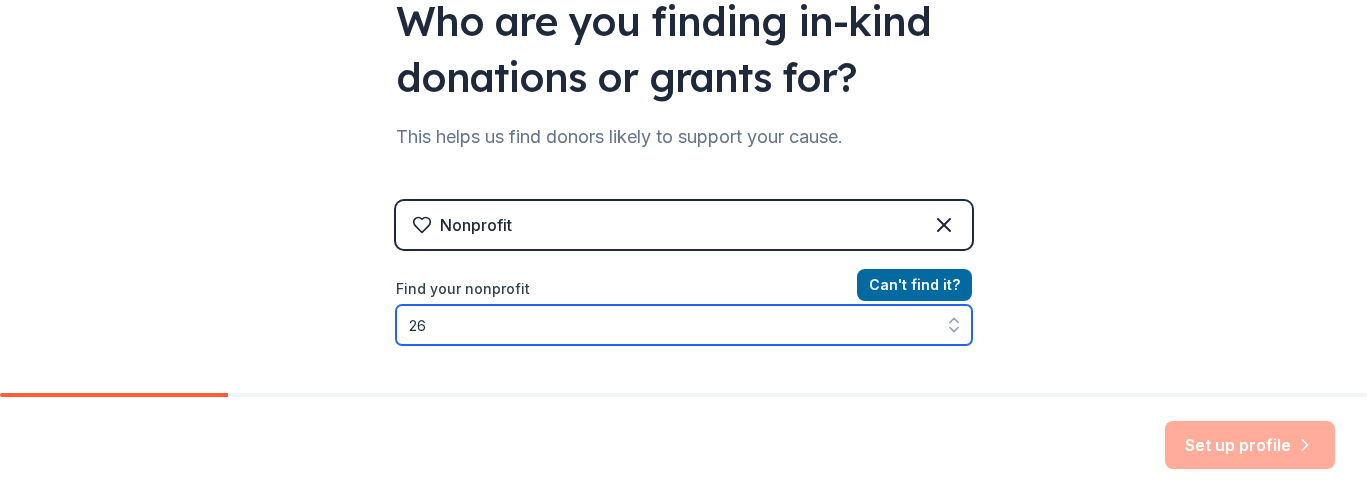 type on "26-" 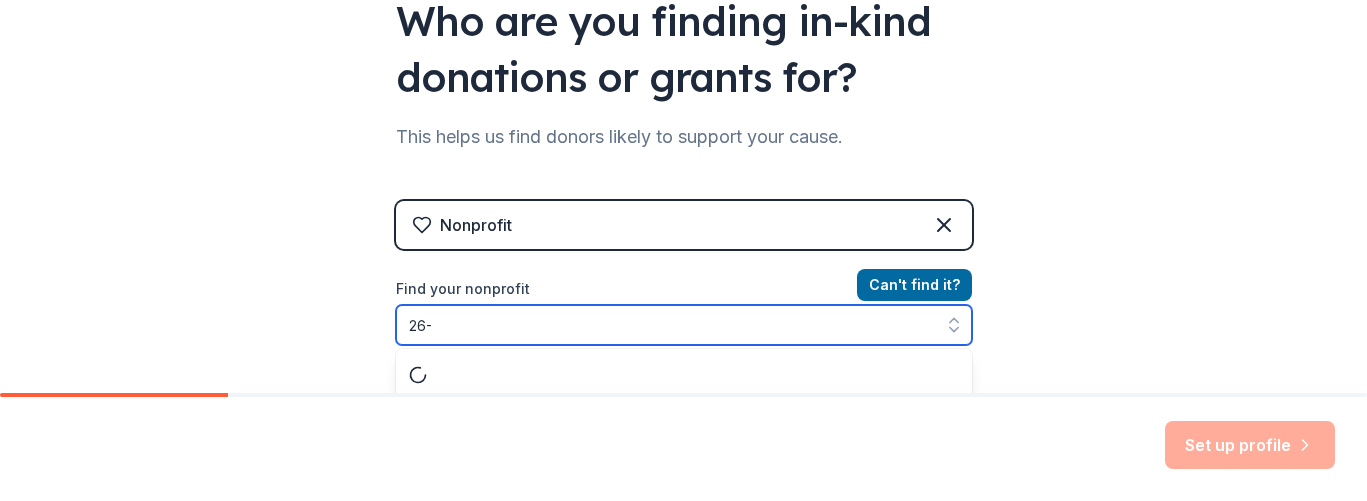 scroll, scrollTop: 266, scrollLeft: 0, axis: vertical 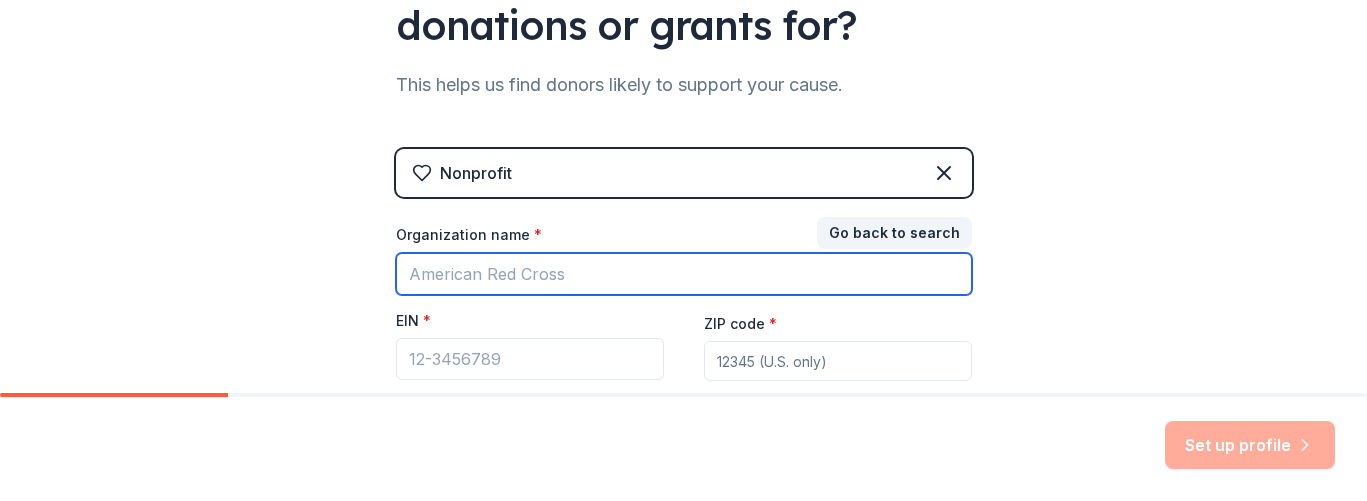 click on "Organization name *" at bounding box center (684, 274) 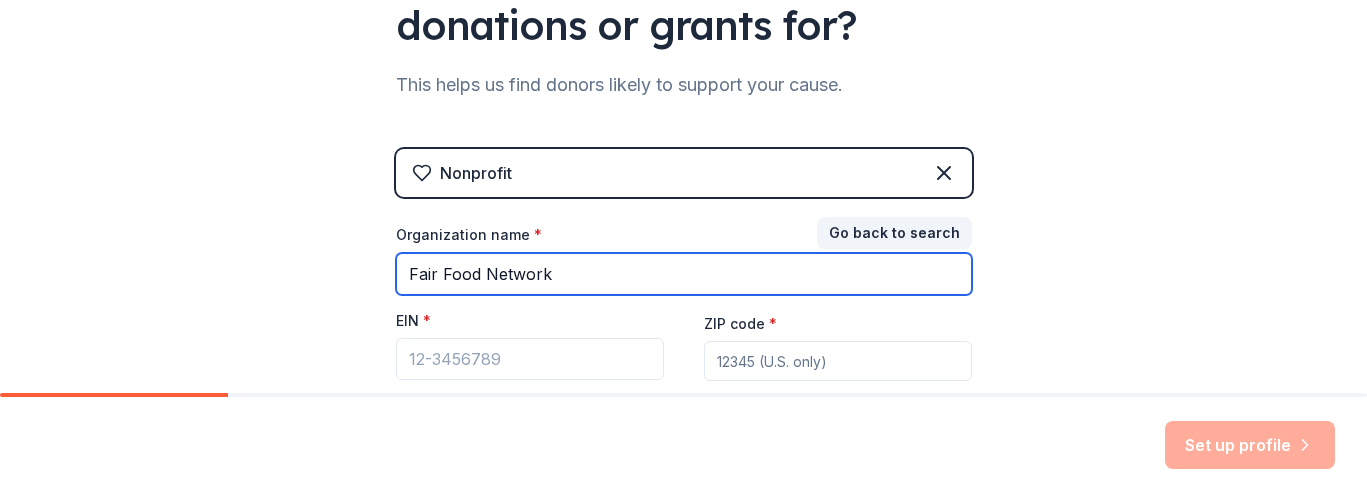 type on "Fair Food Network" 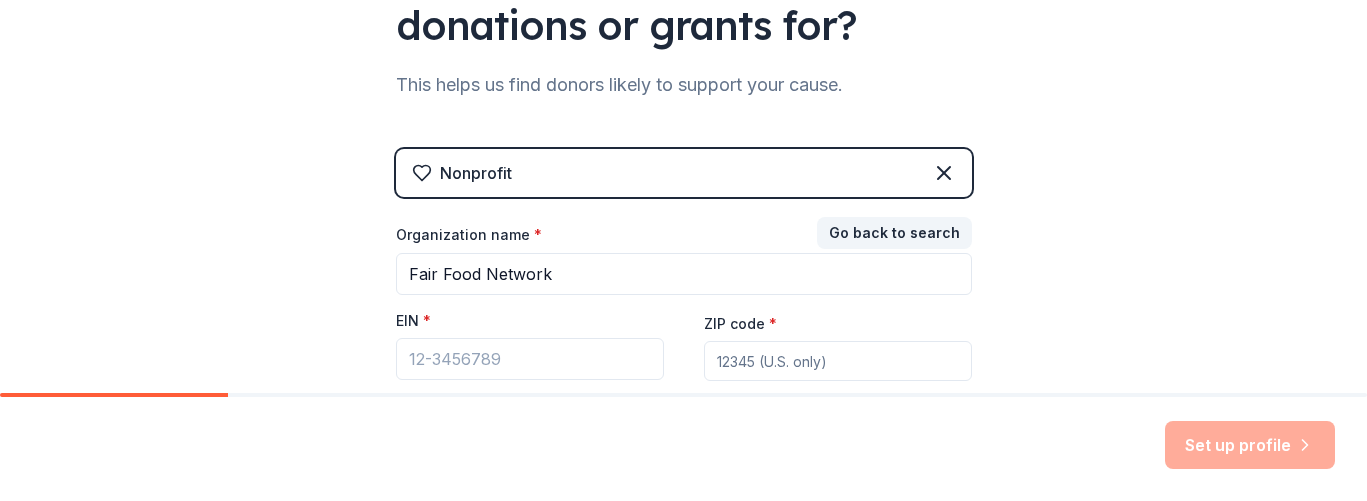 click at bounding box center (530, 359) 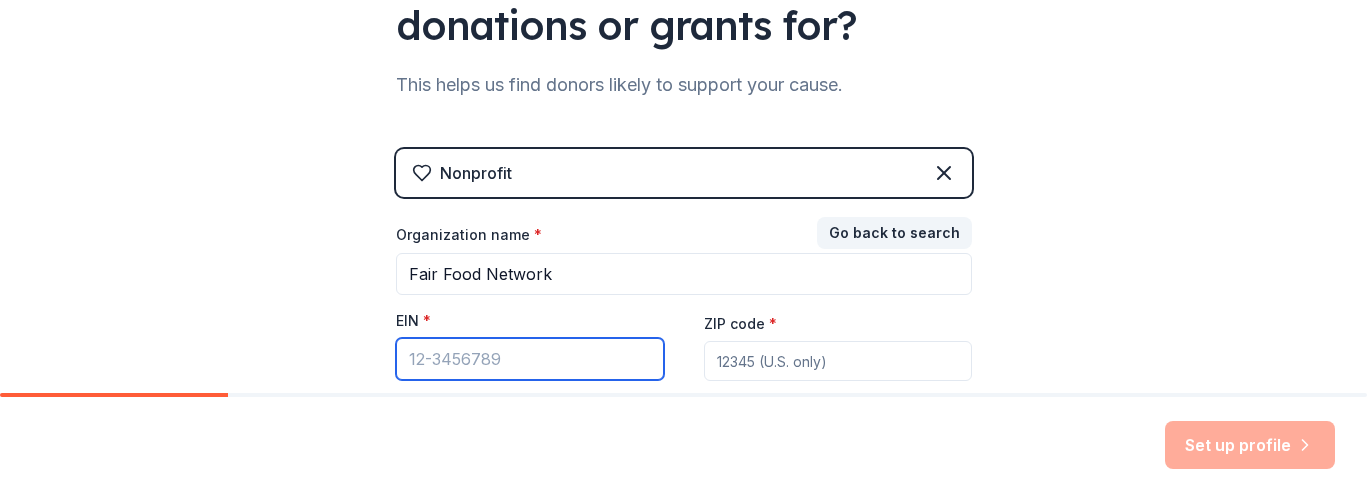 click on "EIN *" at bounding box center [530, 359] 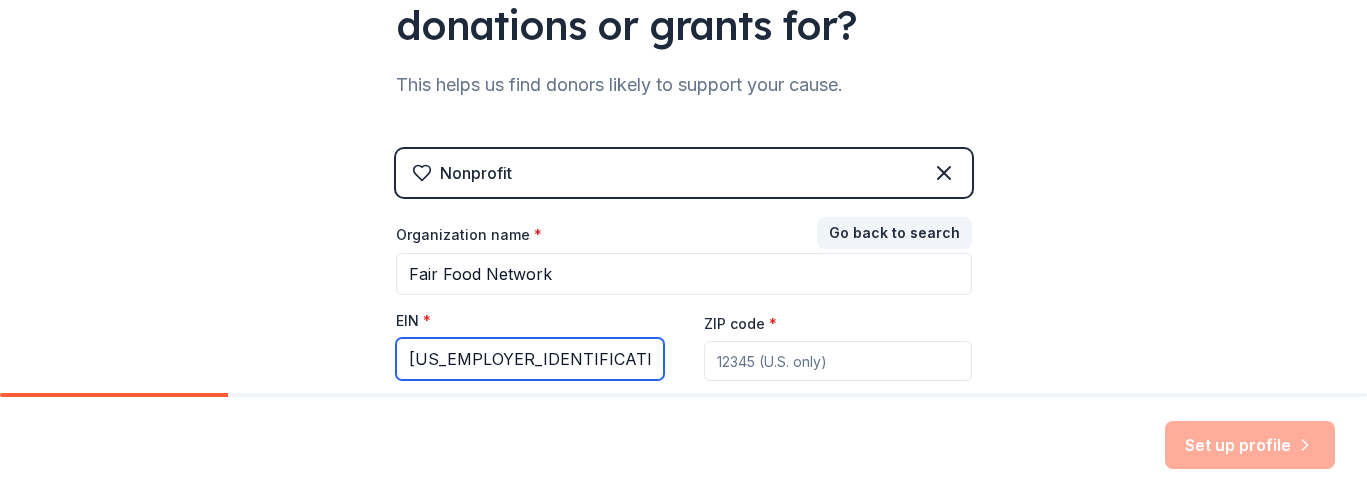 type on "[US_EMPLOYER_IDENTIFICATION_NUMBER]" 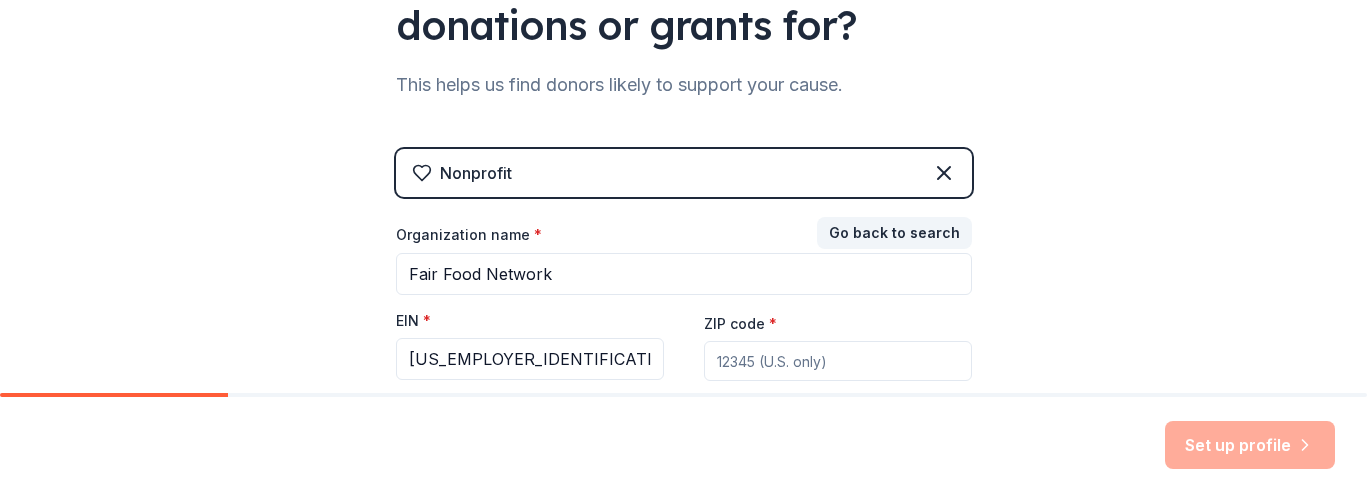 click on "ZIP code *" at bounding box center [838, 361] 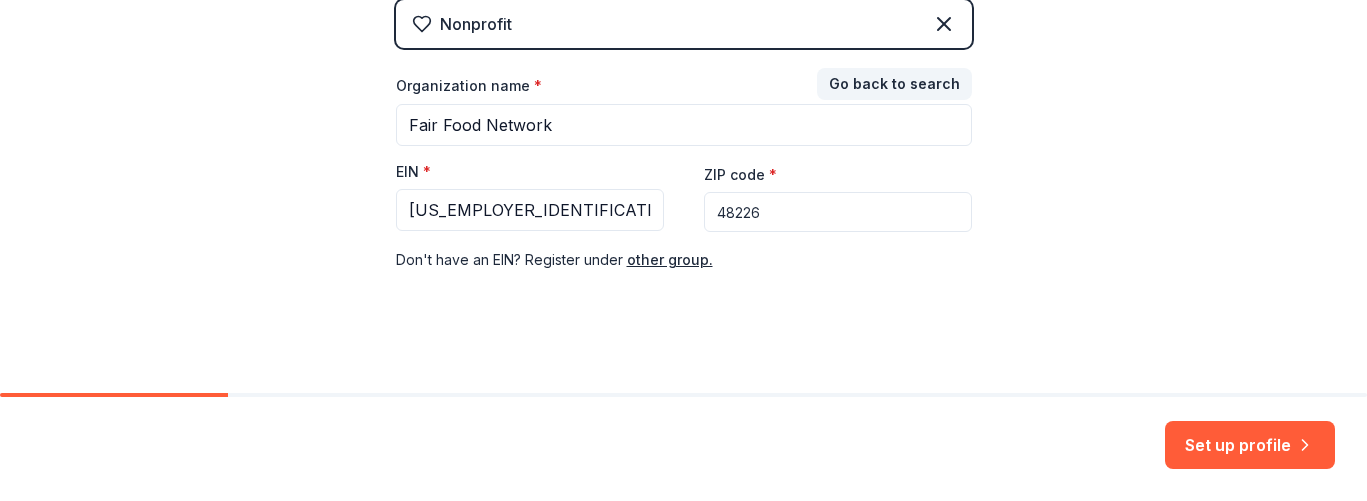 scroll, scrollTop: 430, scrollLeft: 0, axis: vertical 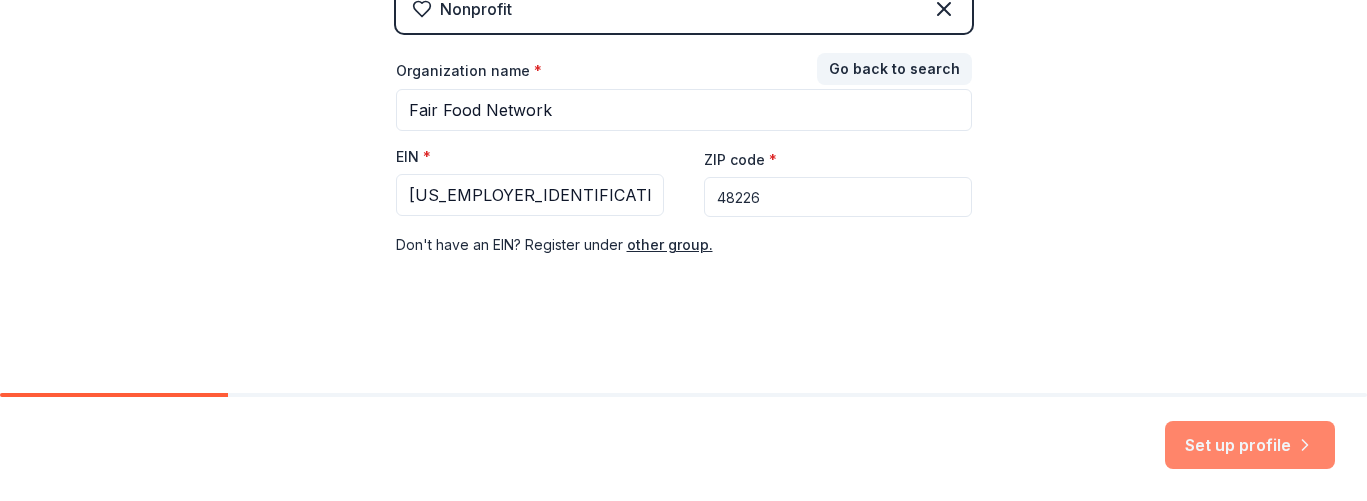 type on "48226" 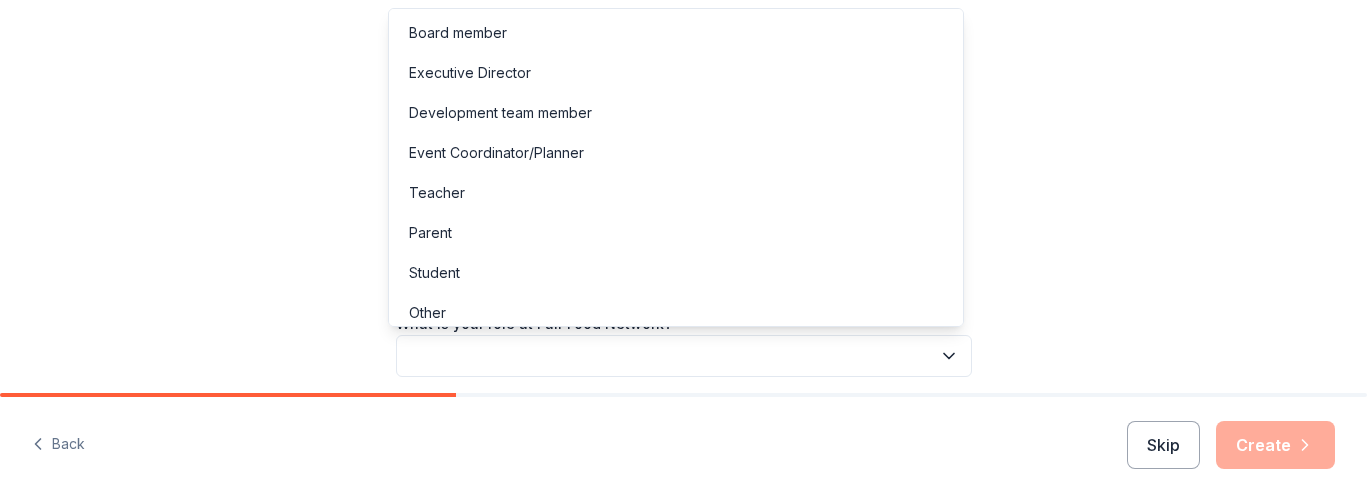 click 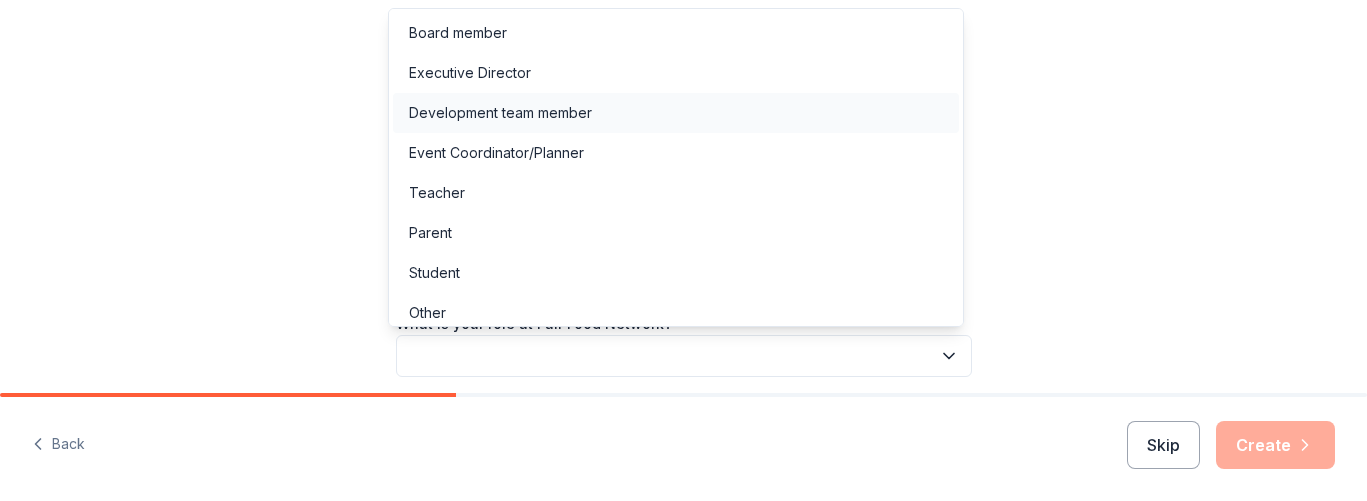 click on "Development team member" at bounding box center (676, 113) 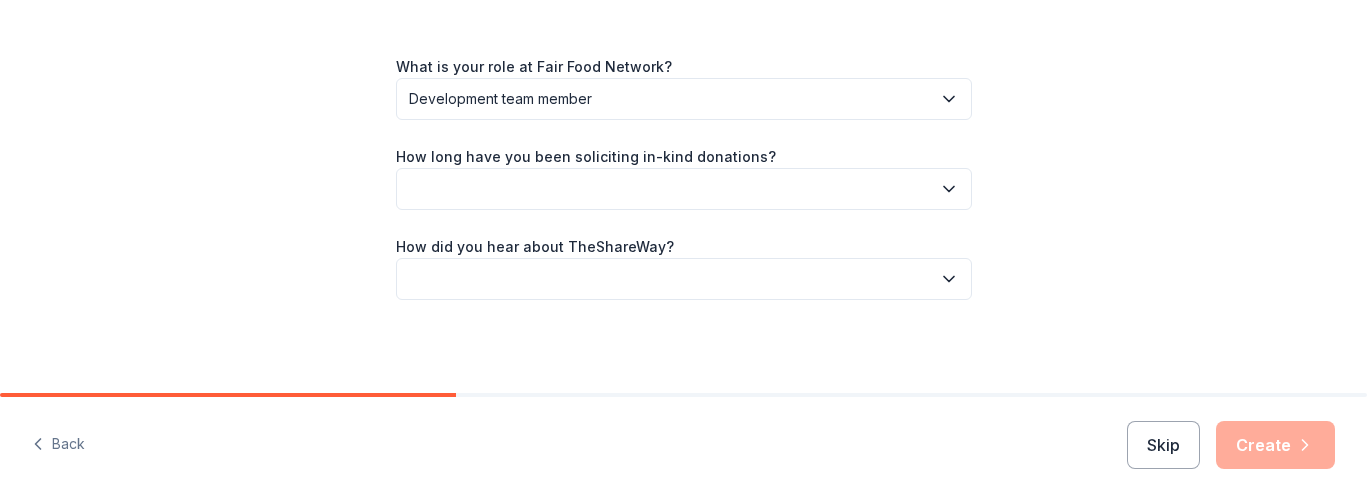 scroll, scrollTop: 260, scrollLeft: 0, axis: vertical 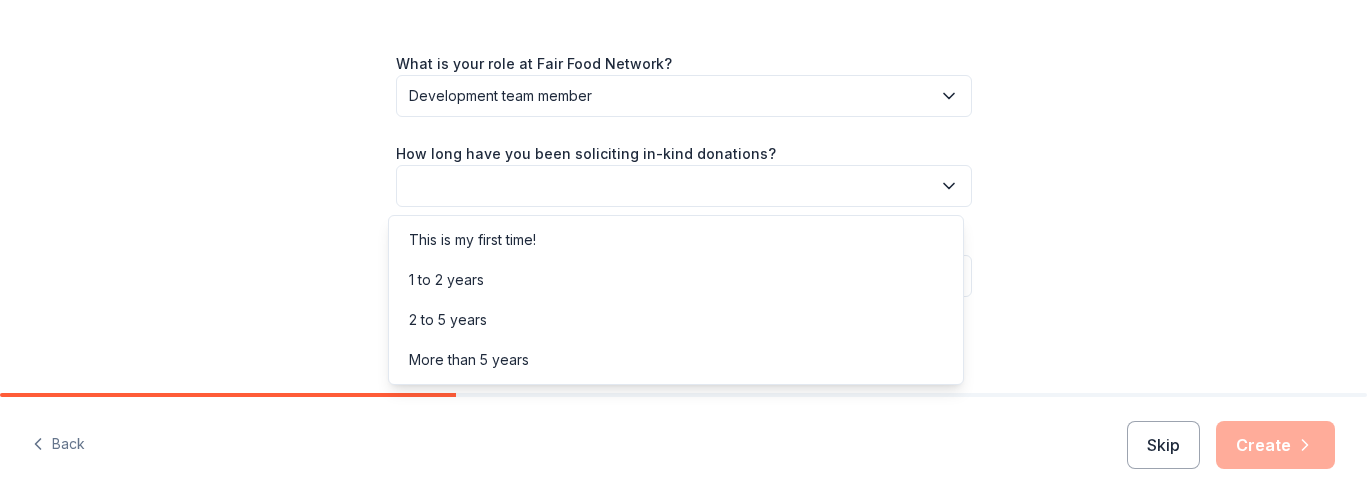 click 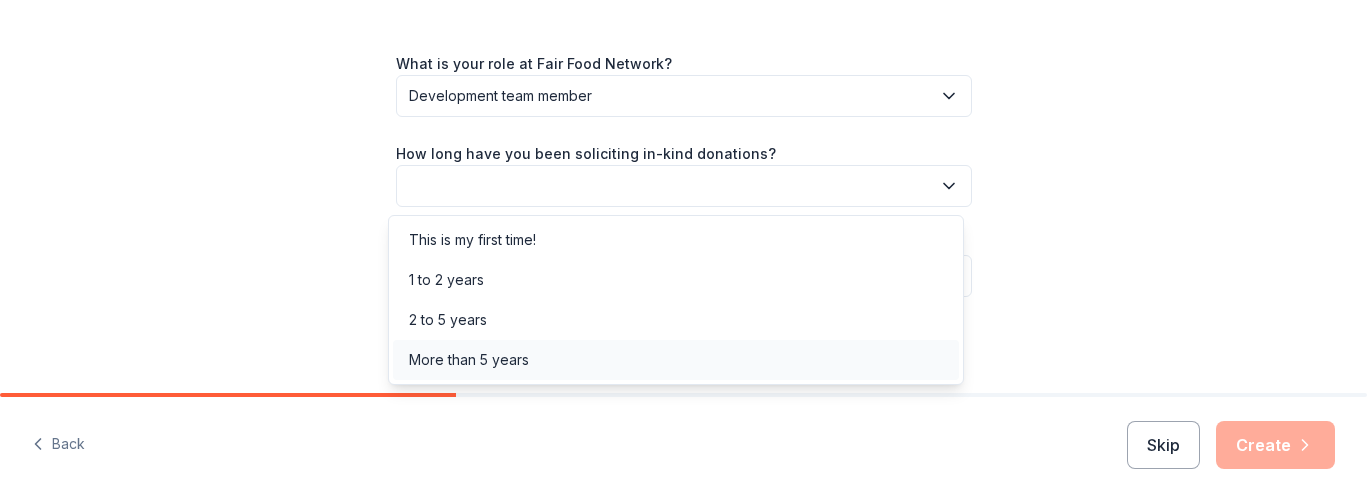 click on "More than 5 years" at bounding box center [676, 360] 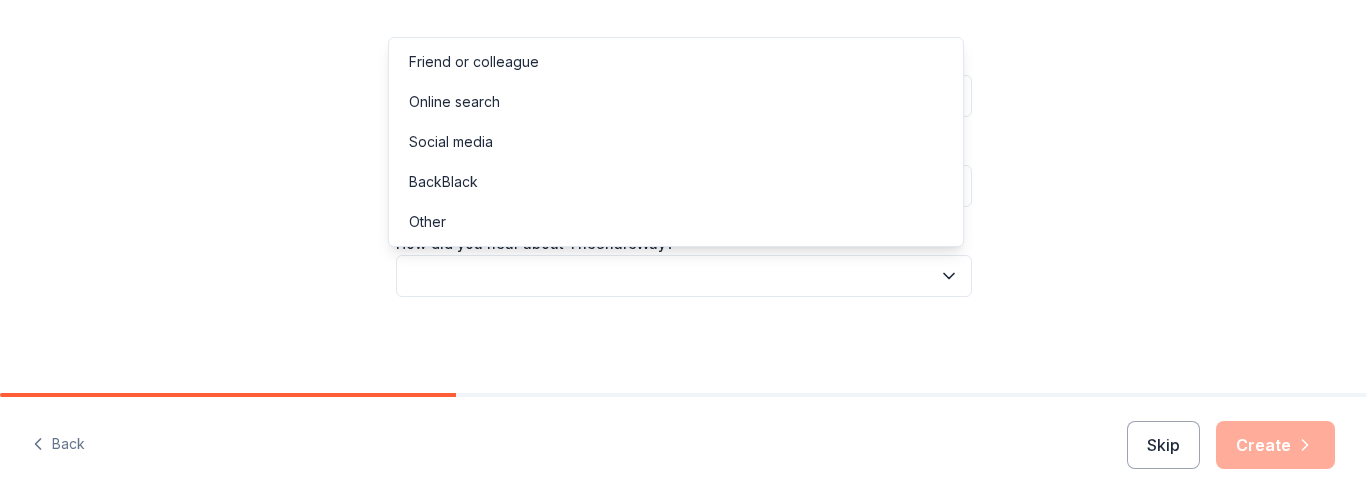 click at bounding box center (684, 276) 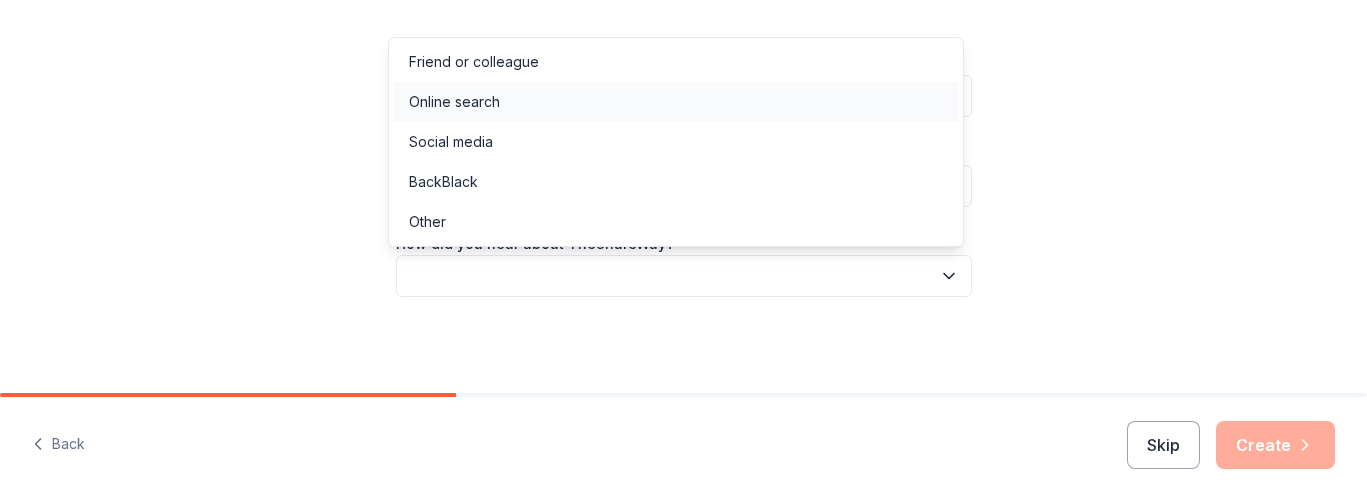 click on "Online search" at bounding box center [676, 102] 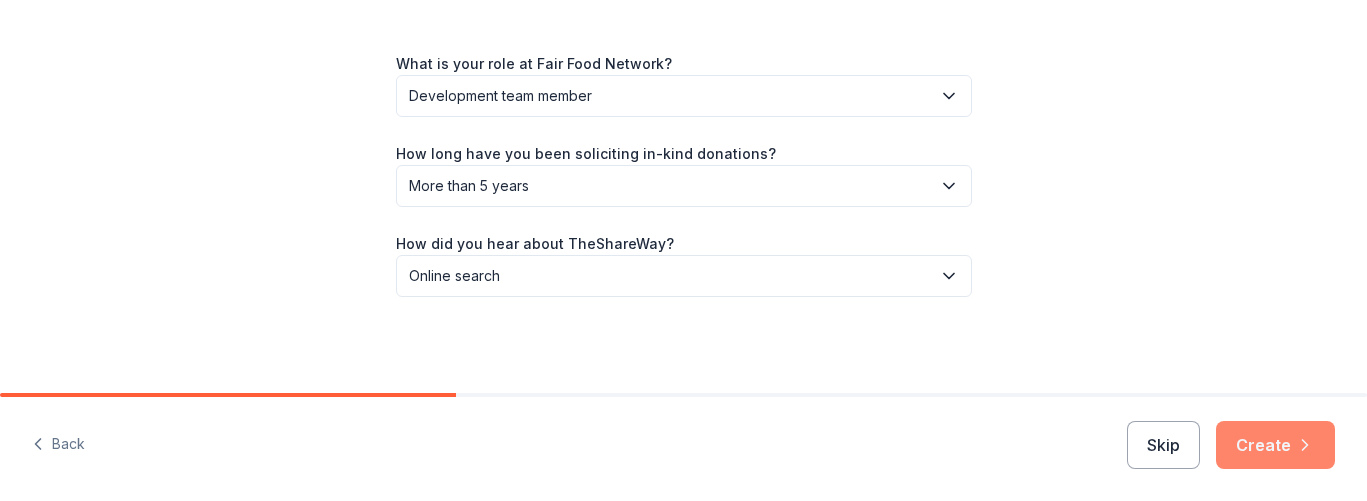 click on "Create" at bounding box center [1275, 445] 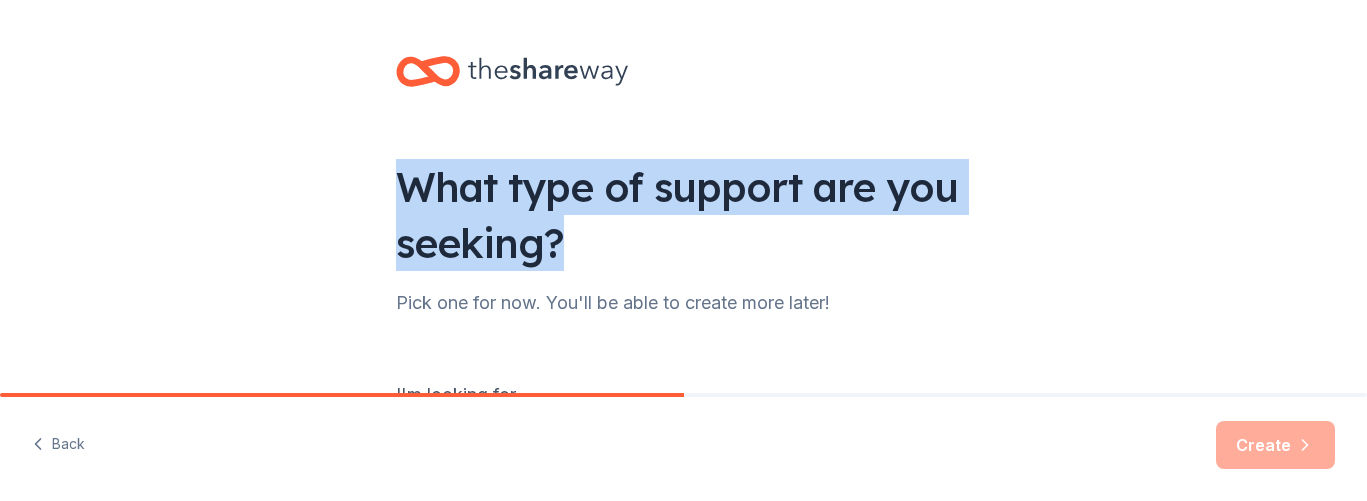 drag, startPoint x: 1350, startPoint y: 149, endPoint x: 1376, endPoint y: 232, distance: 86.977005 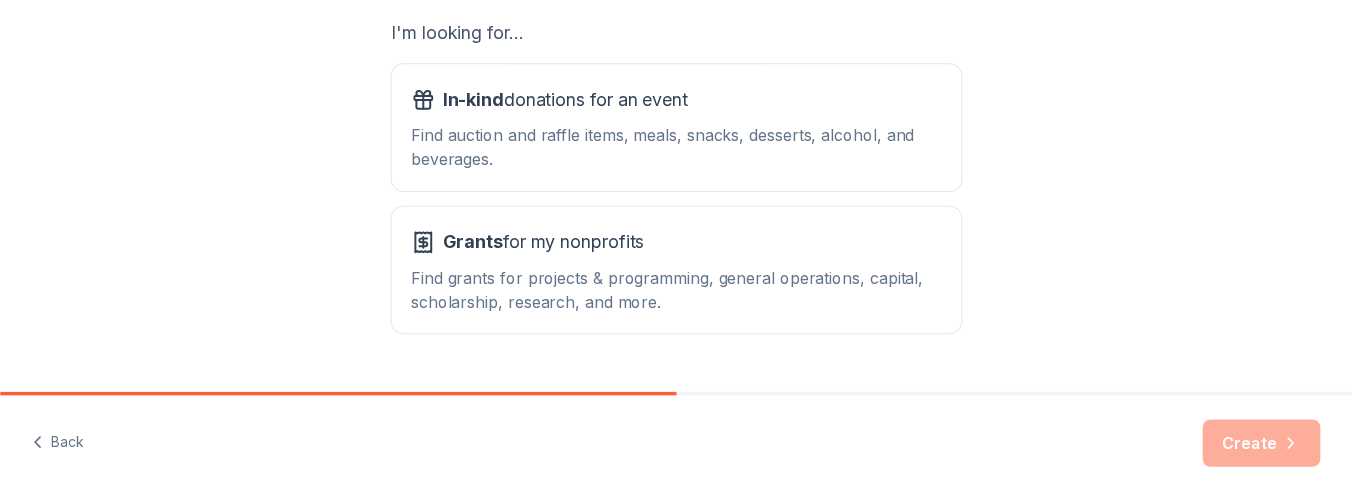 scroll, scrollTop: 414, scrollLeft: 0, axis: vertical 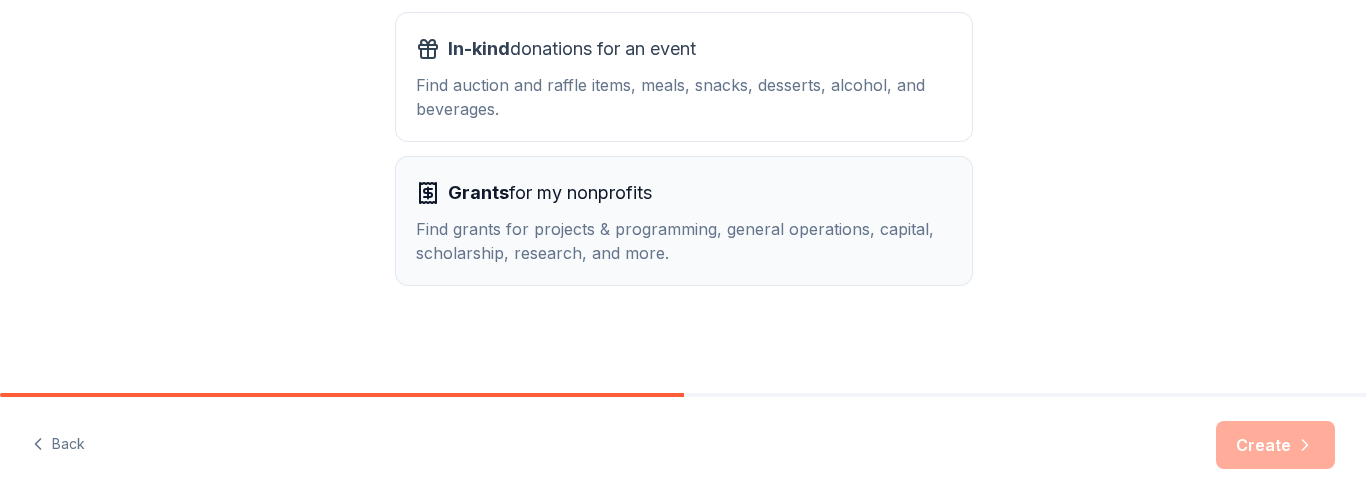 click on "Find grants for projects & programming, general operations, capital, scholarship, research, and more." at bounding box center (684, 241) 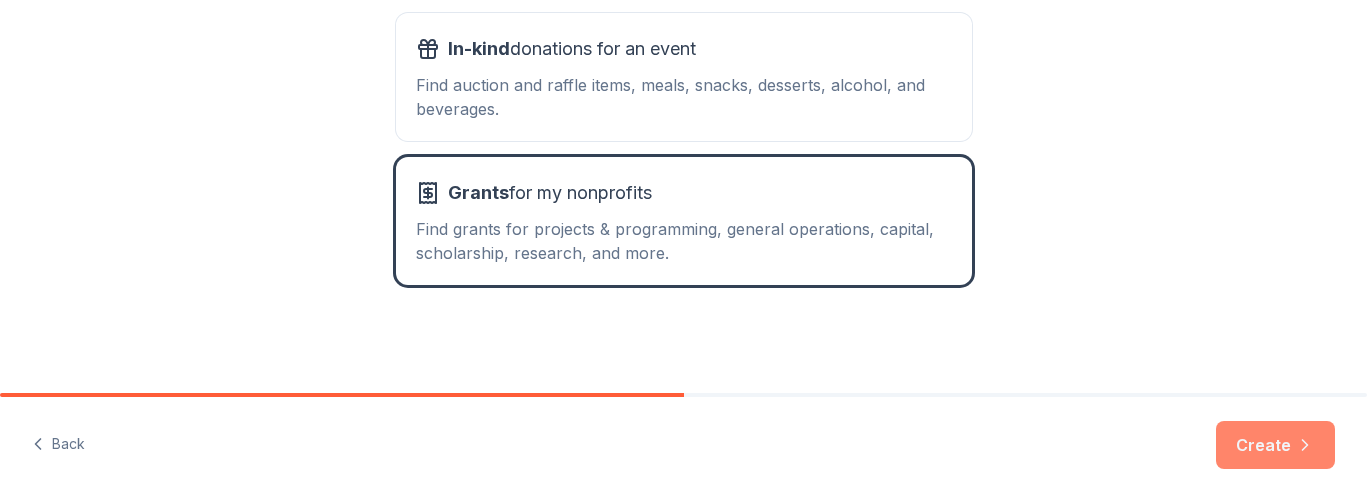 click on "Create" at bounding box center [1275, 445] 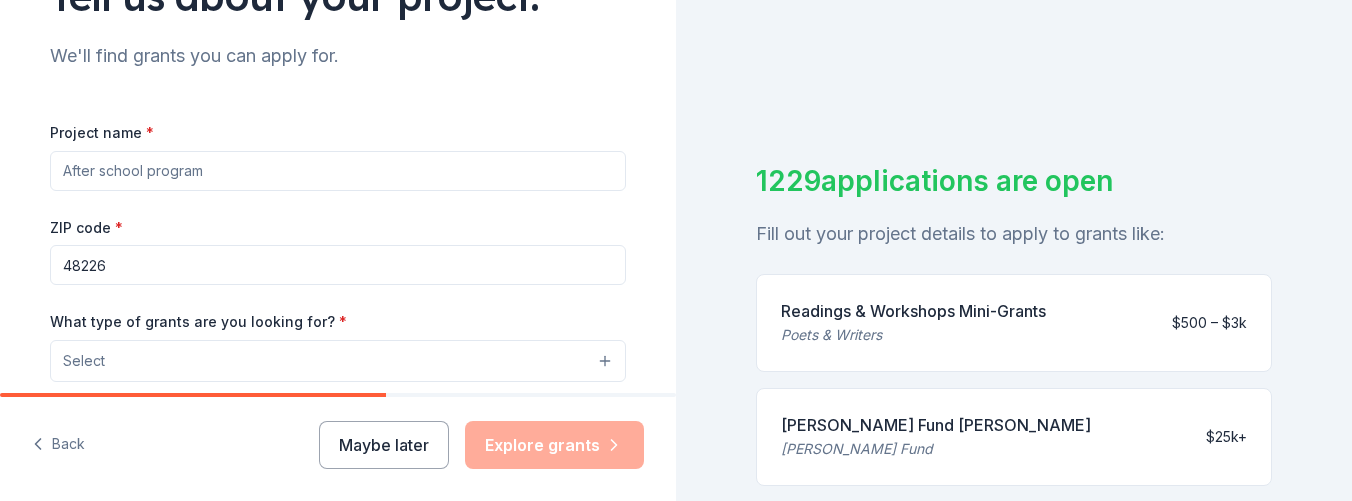 scroll, scrollTop: 186, scrollLeft: 0, axis: vertical 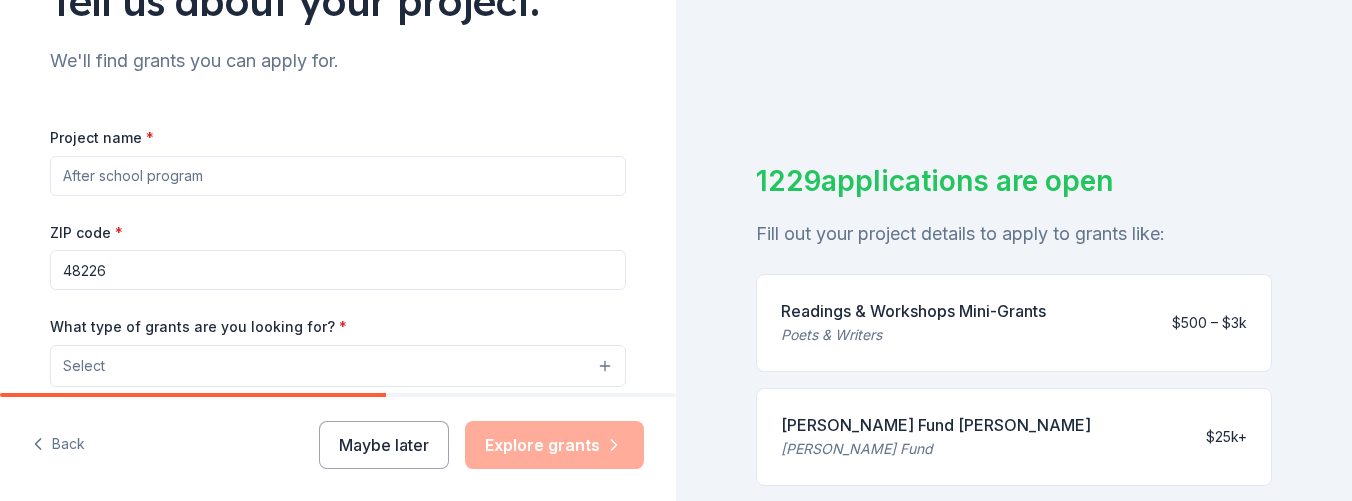 click on "Project name *" at bounding box center (338, 176) 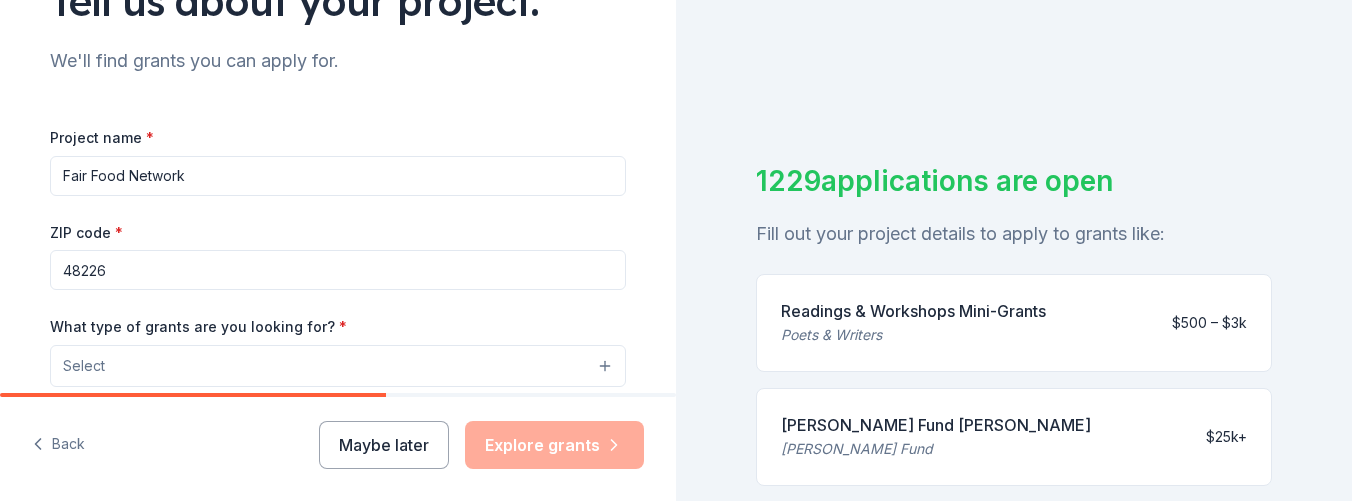 type on "Fair Food Network" 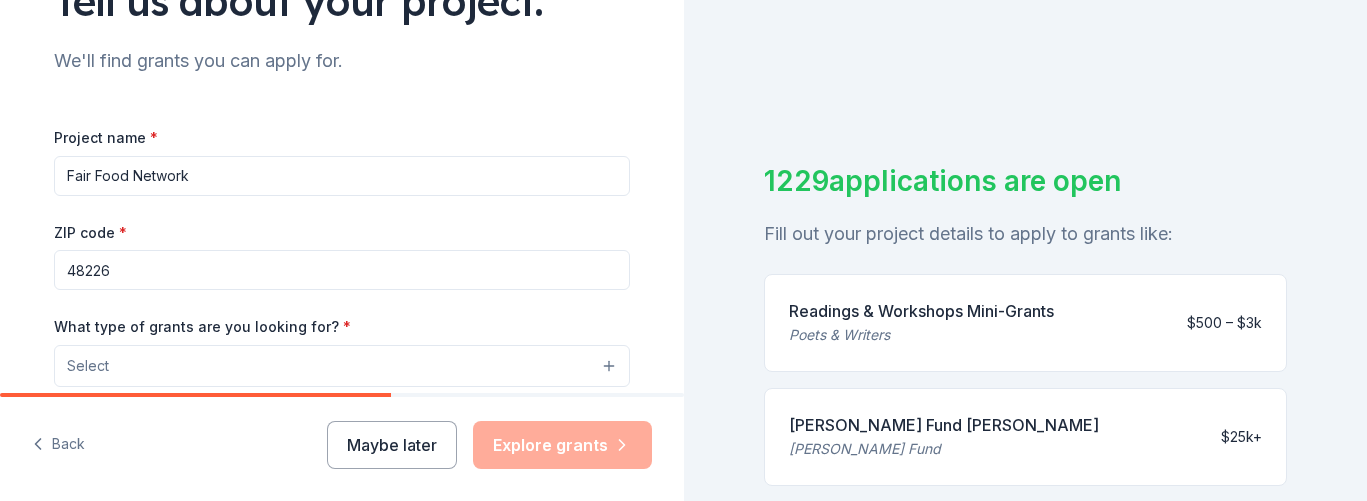 click on "Select" at bounding box center (342, 366) 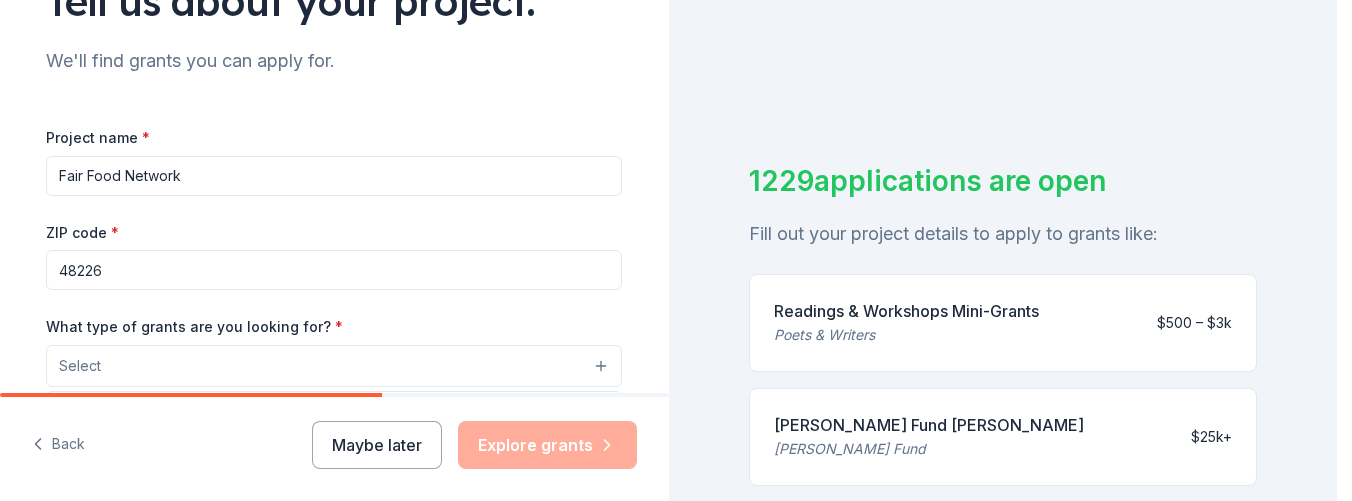 click on "Select" at bounding box center [334, 366] 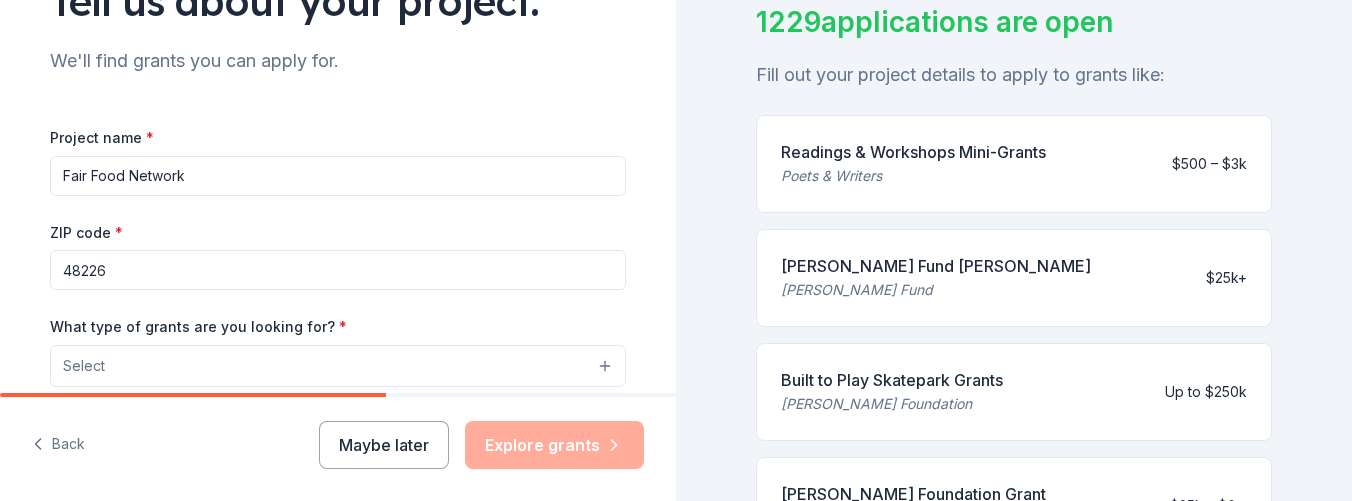 scroll, scrollTop: 267, scrollLeft: 0, axis: vertical 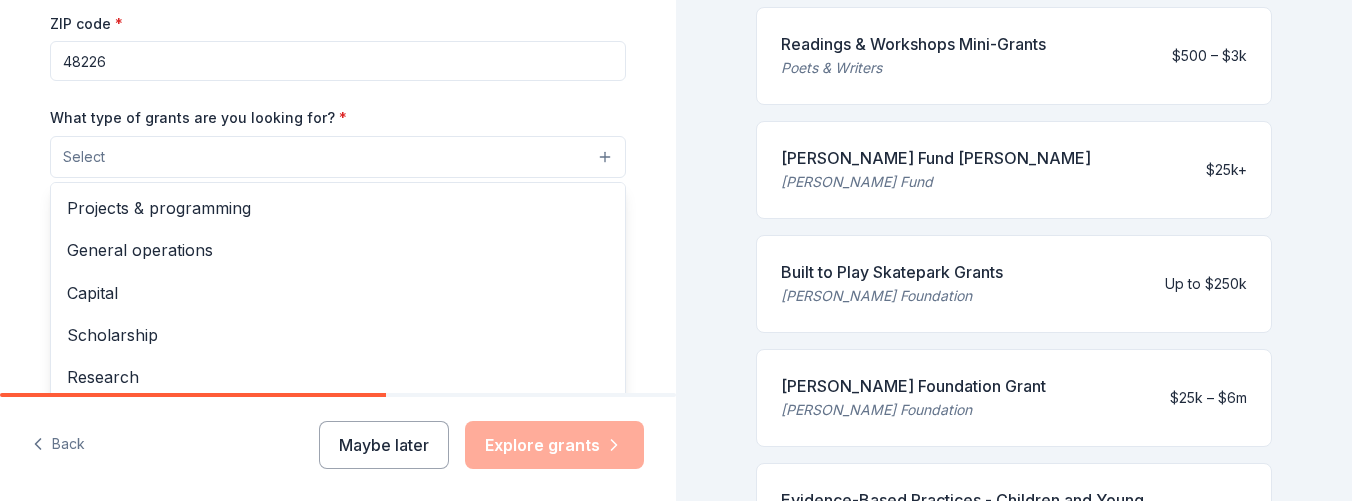 click on "Select" at bounding box center [338, 157] 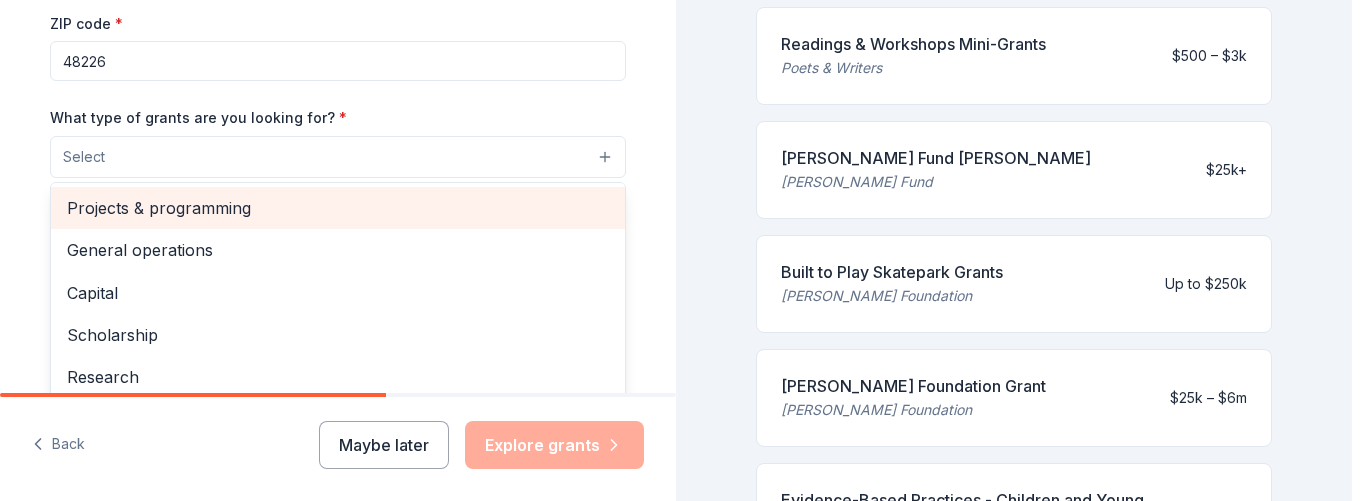 click on "Projects & programming" at bounding box center [338, 208] 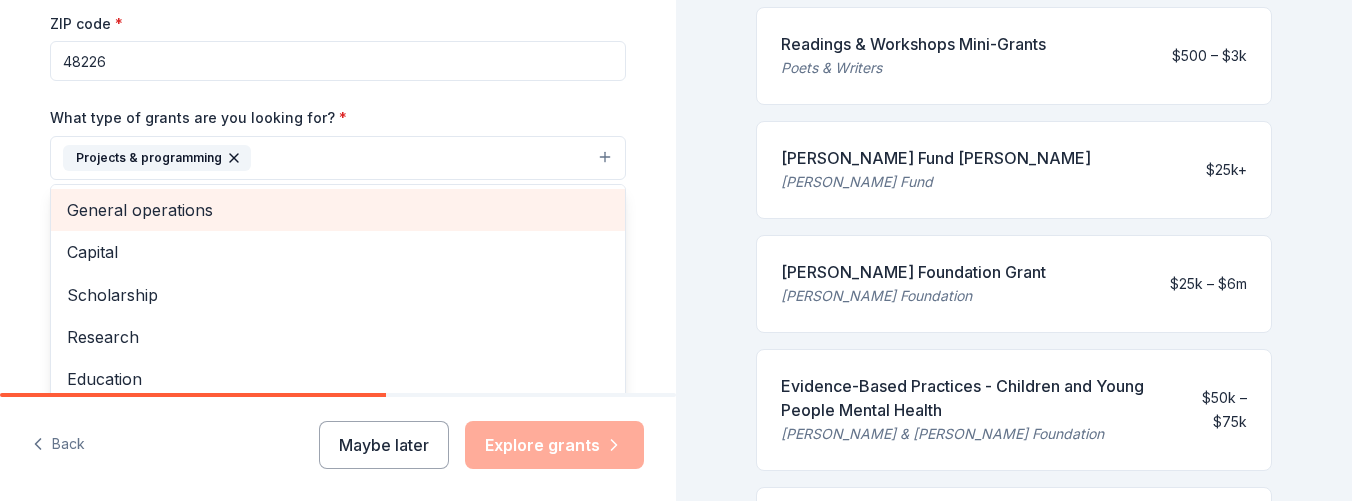 click on "General operations" at bounding box center (338, 210) 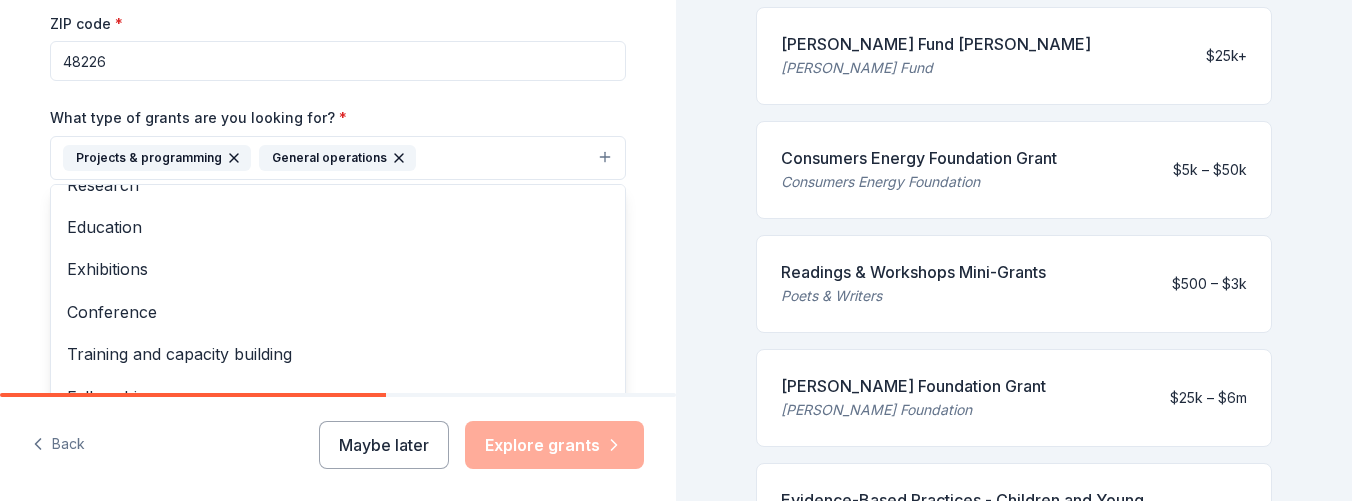 scroll, scrollTop: 151, scrollLeft: 0, axis: vertical 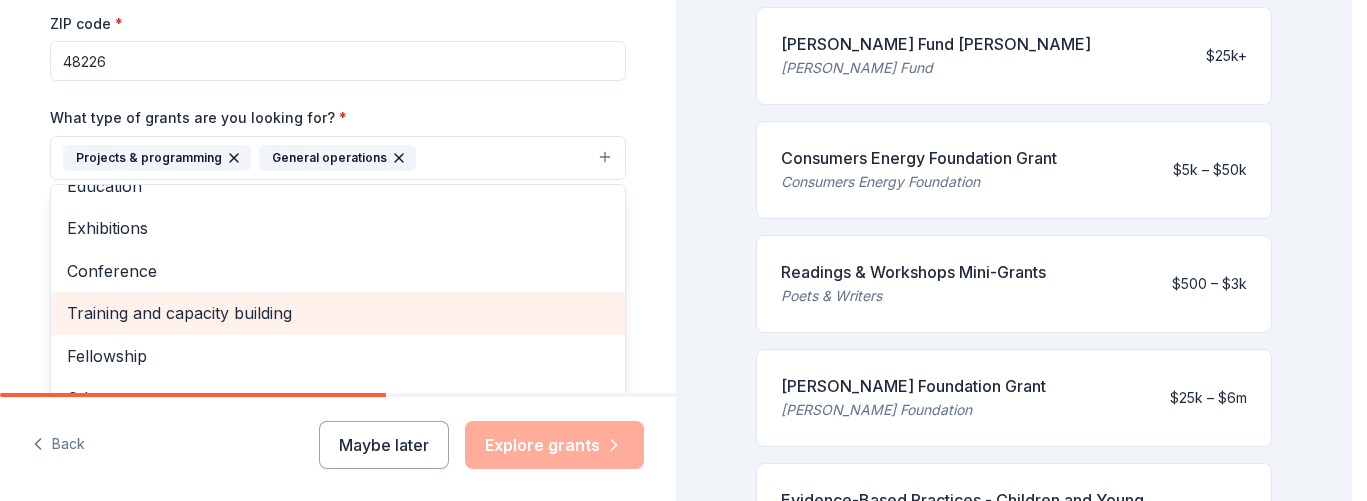 click on "Training and capacity building" at bounding box center (338, 313) 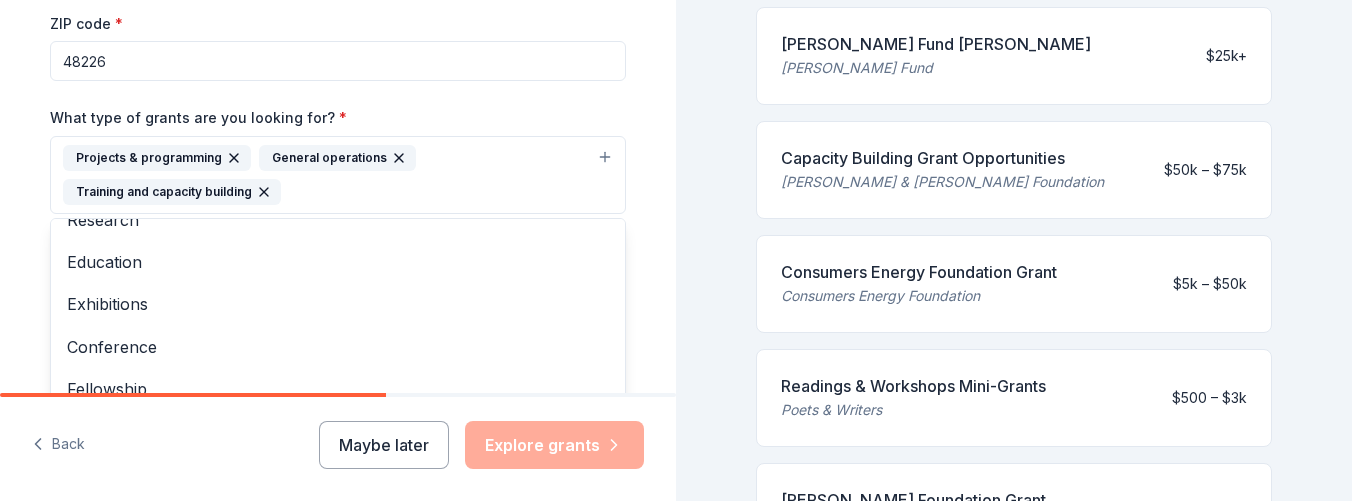 scroll, scrollTop: 109, scrollLeft: 0, axis: vertical 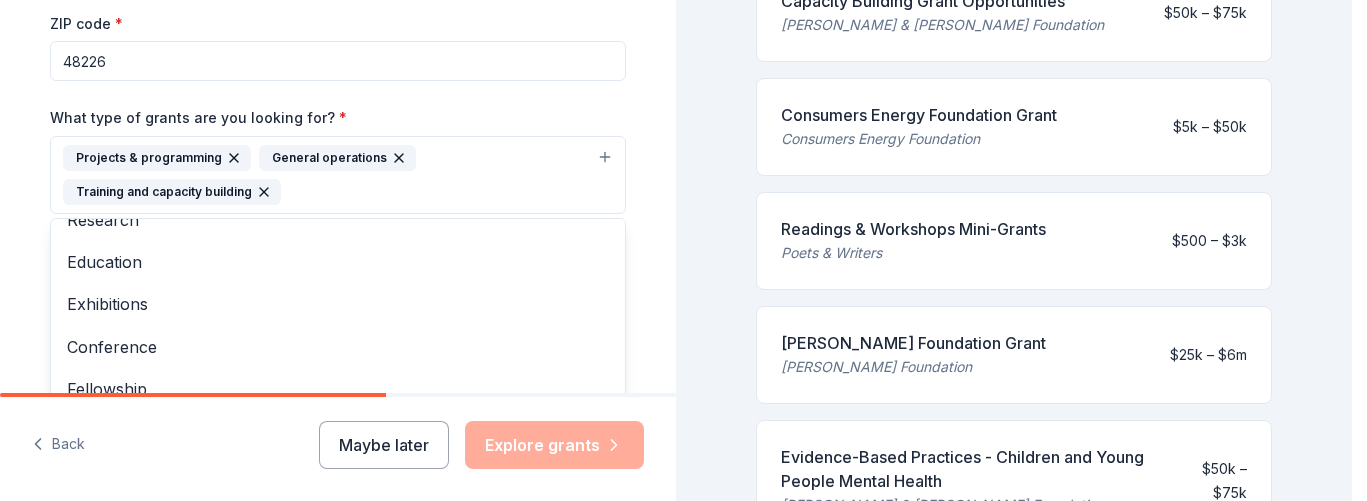 drag, startPoint x: 1340, startPoint y: 162, endPoint x: 1339, endPoint y: 201, distance: 39.012817 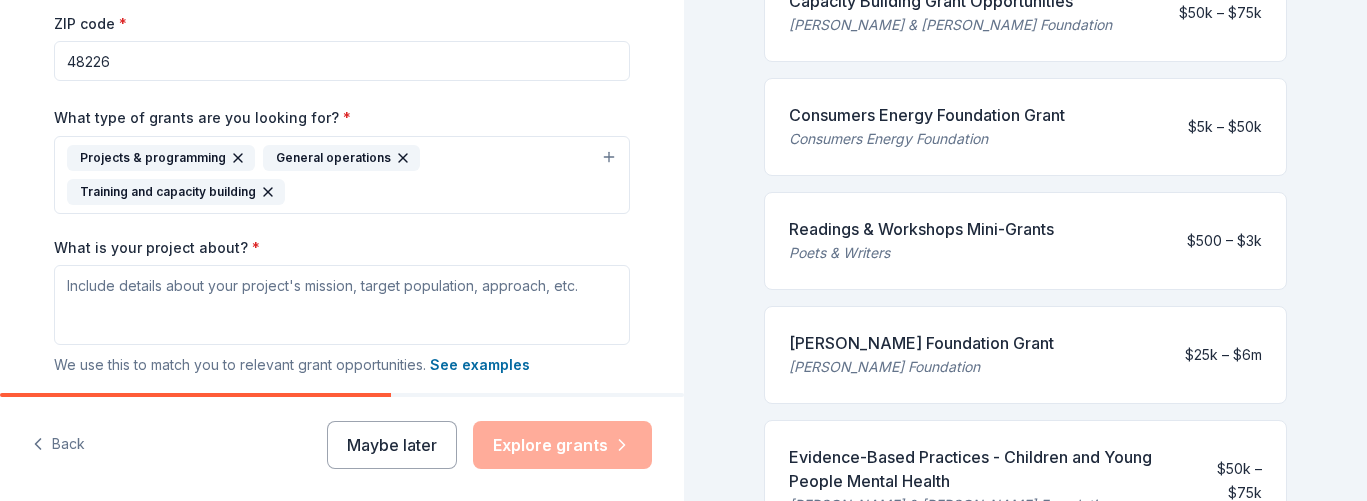 scroll, scrollTop: 422, scrollLeft: 0, axis: vertical 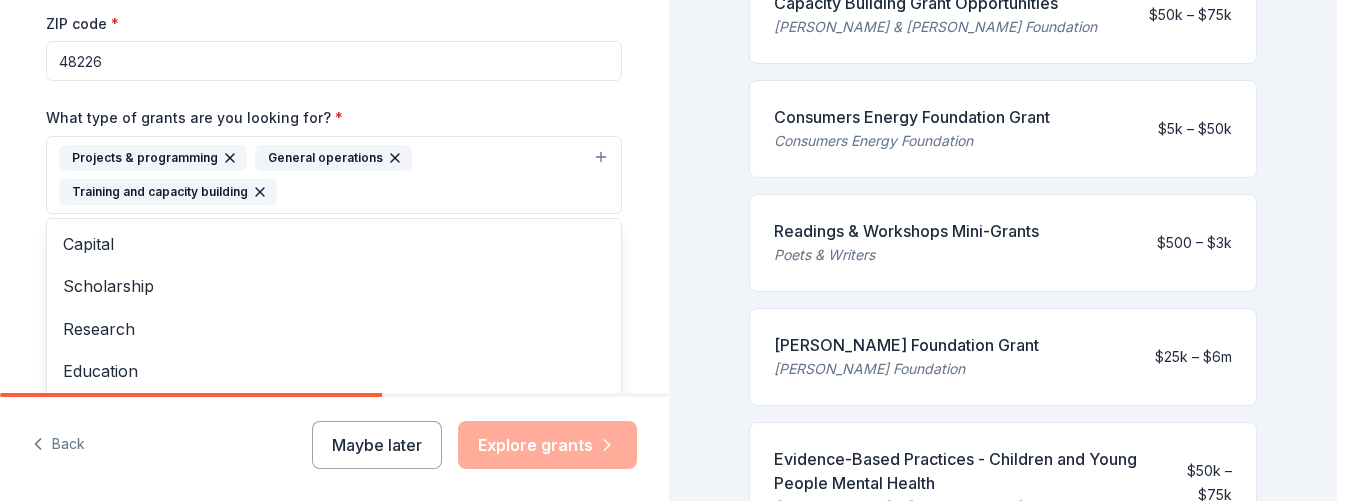 click on "Projects & programming General operations Training and capacity building" at bounding box center [334, 175] 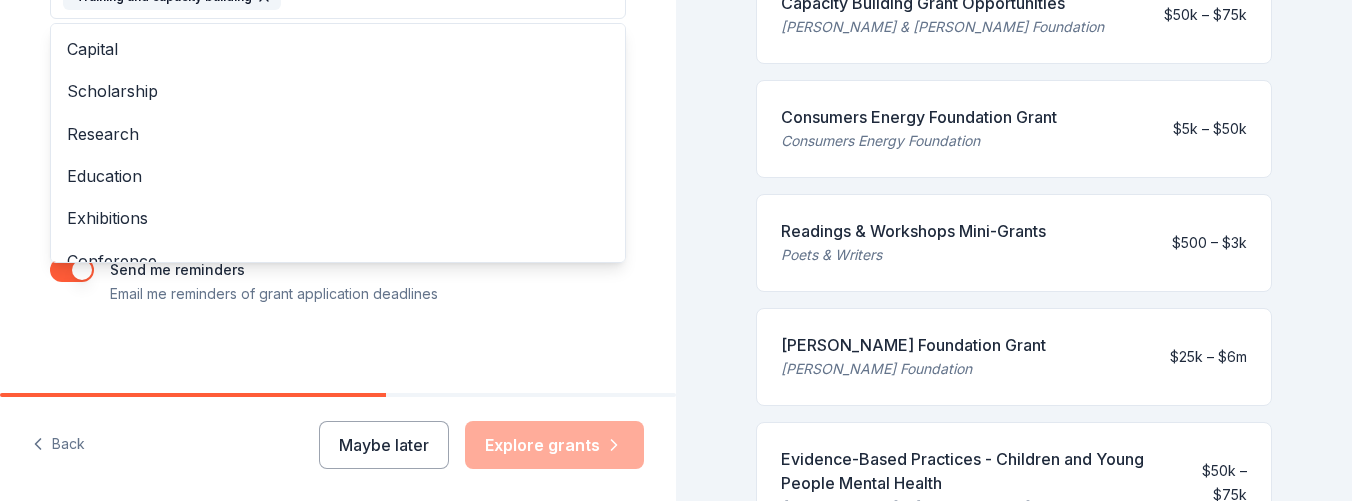 scroll, scrollTop: 592, scrollLeft: 0, axis: vertical 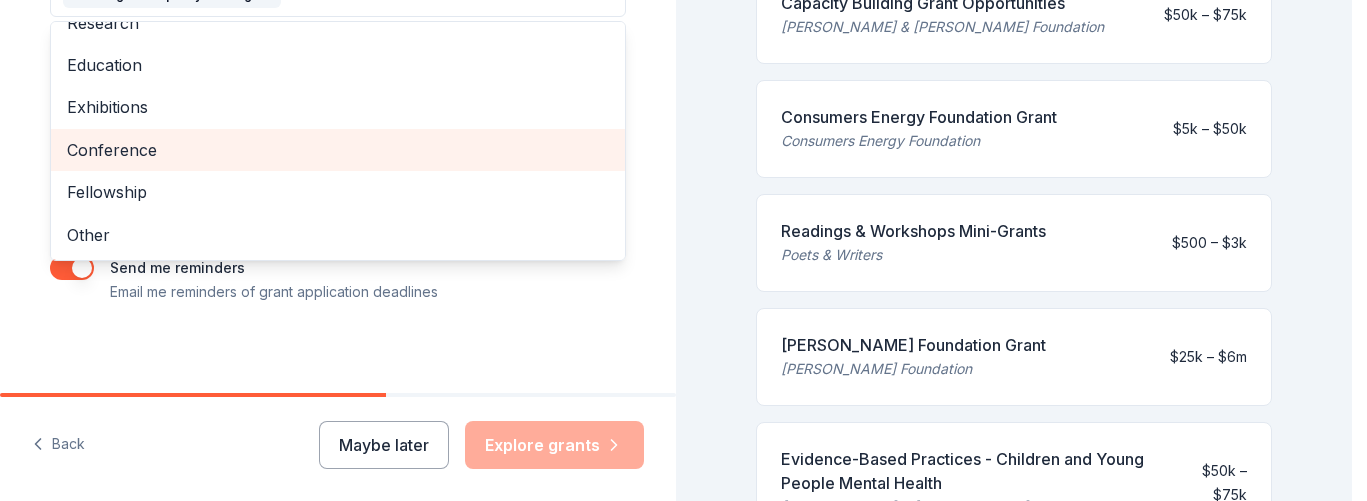 click on "Conference" at bounding box center [338, 150] 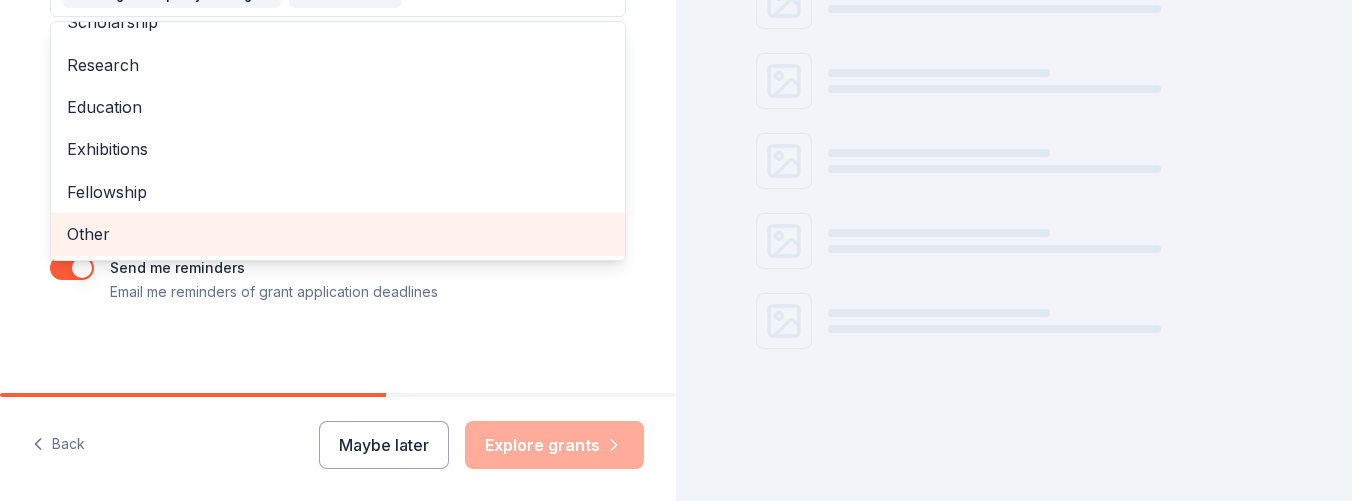 click on "Other" at bounding box center [338, 234] 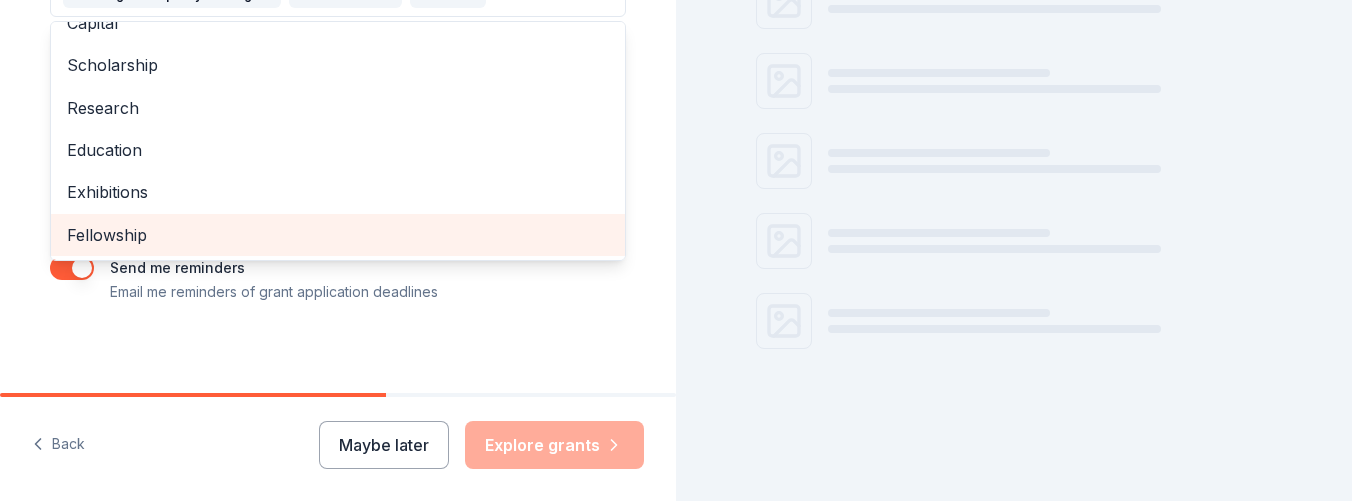 scroll, scrollTop: 24, scrollLeft: 0, axis: vertical 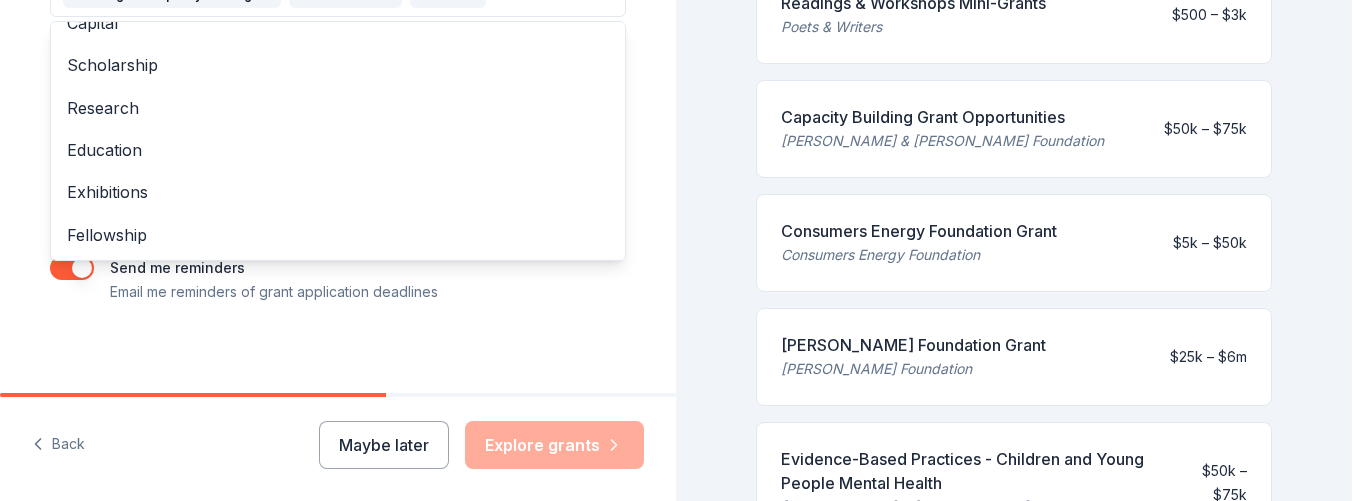 click on "Tell us about your project. We'll find grants you can apply for. Project name * Fair Food Network ZIP code * 48226 What type of grants are you looking for? * Projects & programming General operations Training and capacity building Conference Other Capital Scholarship Research Education Exhibitions Fellowship What is your project about? * We use this to match you to relevant grant opportunities.   See examples We recommend at least 300 characters to get the best grant matches. Send me reminders Email me reminders of grant application deadlines" at bounding box center [338, -96] 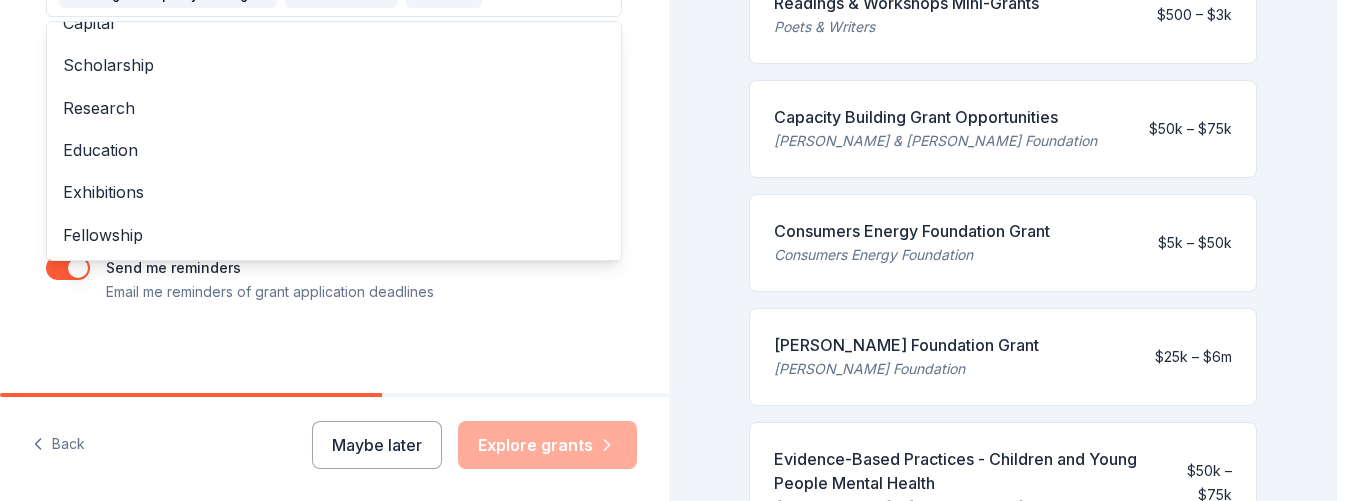scroll, scrollTop: 531, scrollLeft: 0, axis: vertical 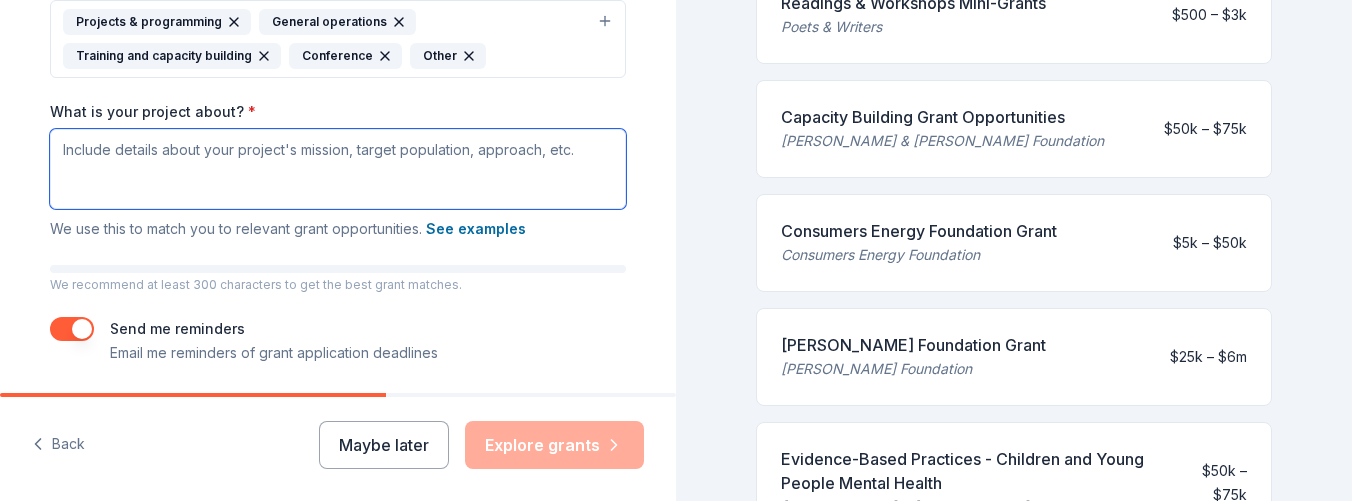 click on "What is your project about? *" at bounding box center (338, 169) 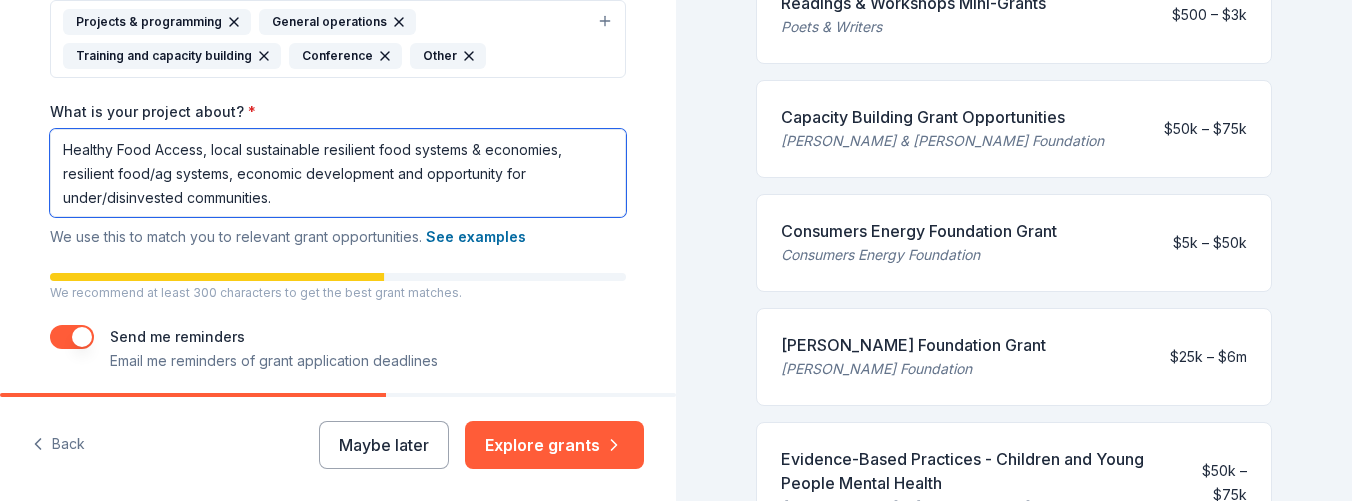 click on "Healthy Food Access, local sustainable resilient food systems & economies, resilient food/ag systems, economic development and opportunity for under/disinvested communities." at bounding box center [338, 173] 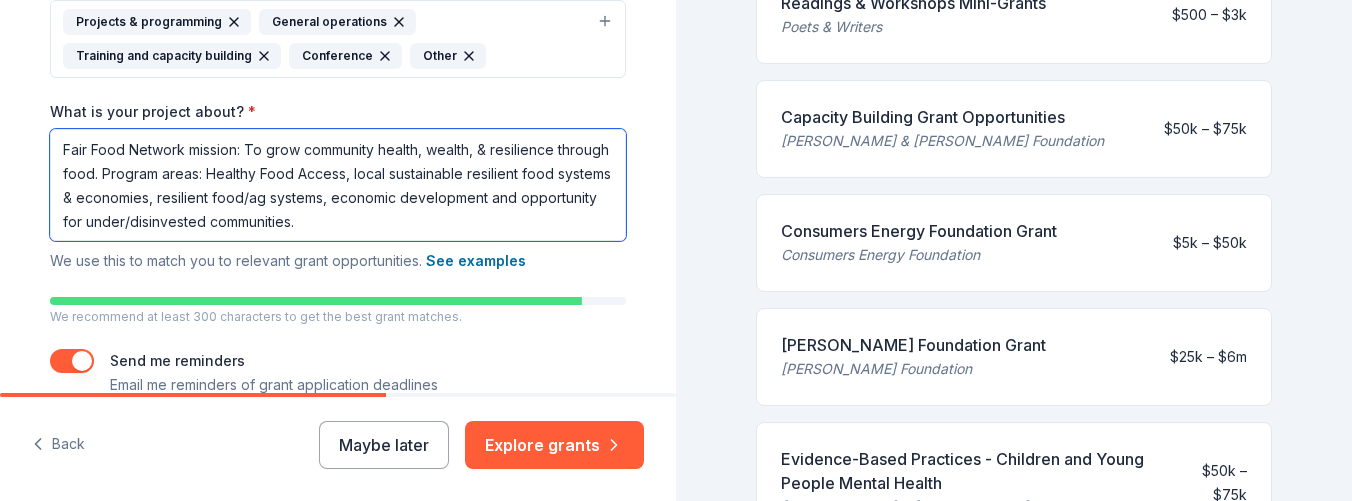 click on "Fair Food Network mission: To grow community health, wealth, & resilience through food. Program areas: Healthy Food Access, local sustainable resilient food systems & economies, resilient food/ag systems, economic development and opportunity for under/disinvested communities." at bounding box center (338, 185) 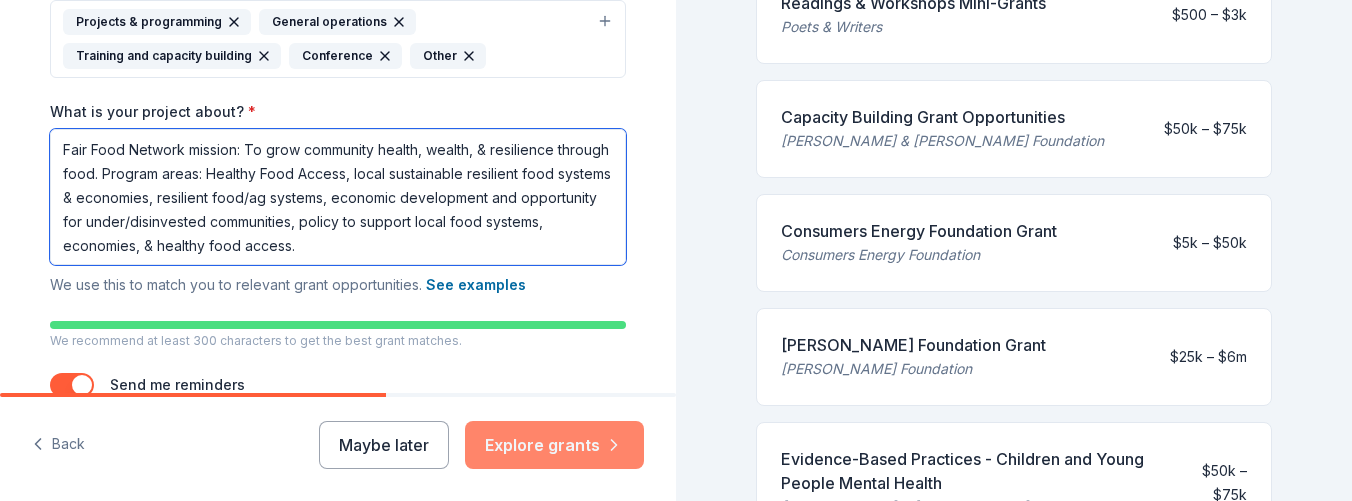 type on "Fair Food Network mission: To grow community health, wealth, & resilience through food. Program areas: Healthy Food Access, local sustainable resilient food systems & economies, resilient food/ag systems, economic development and opportunity for under/disinvested communities, policy to support local food systems, economies, & healthy food access." 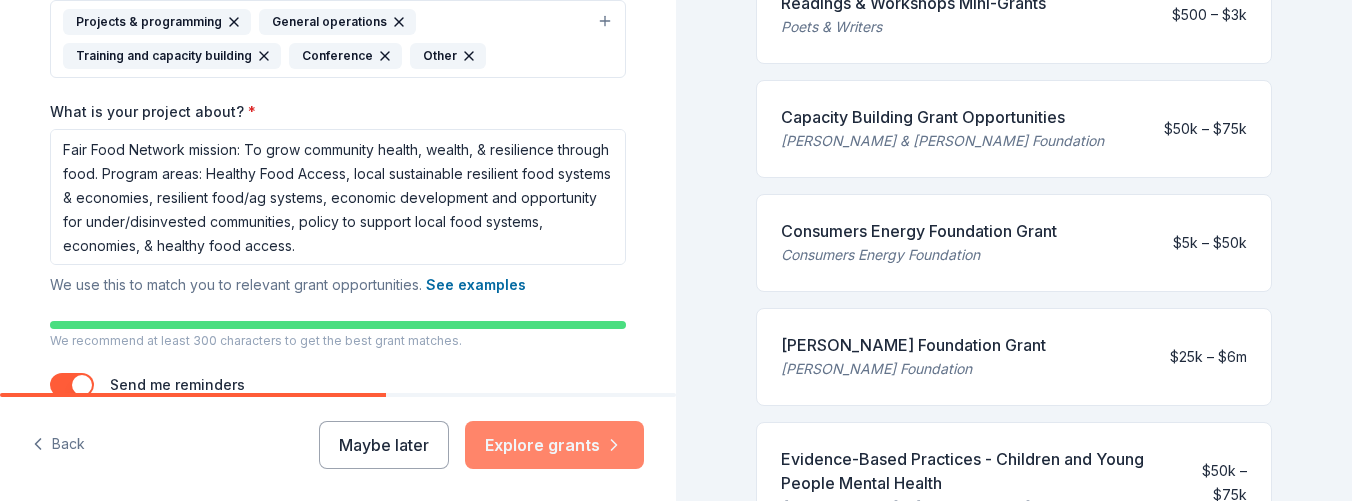 click on "Explore grants" at bounding box center (554, 445) 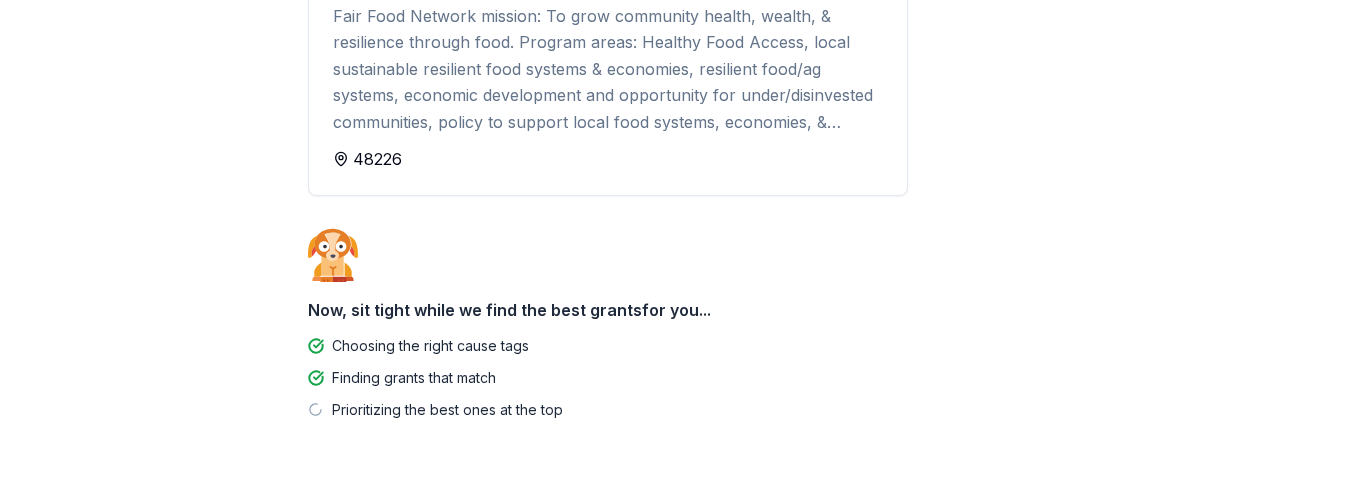 scroll, scrollTop: 334, scrollLeft: 0, axis: vertical 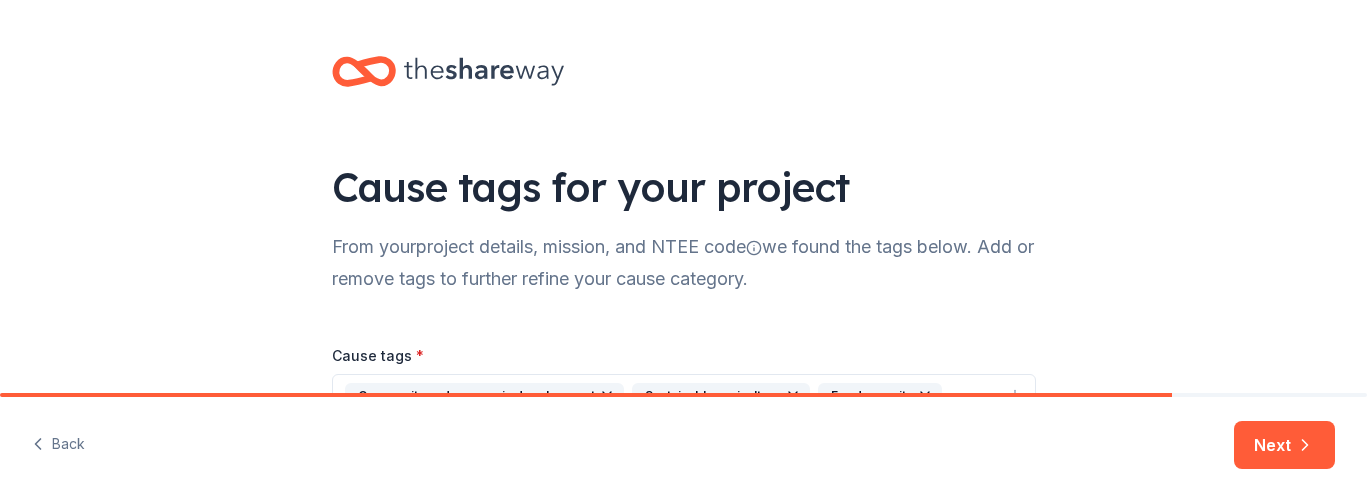drag, startPoint x: 1356, startPoint y: 87, endPoint x: 1373, endPoint y: 344, distance: 257.56165 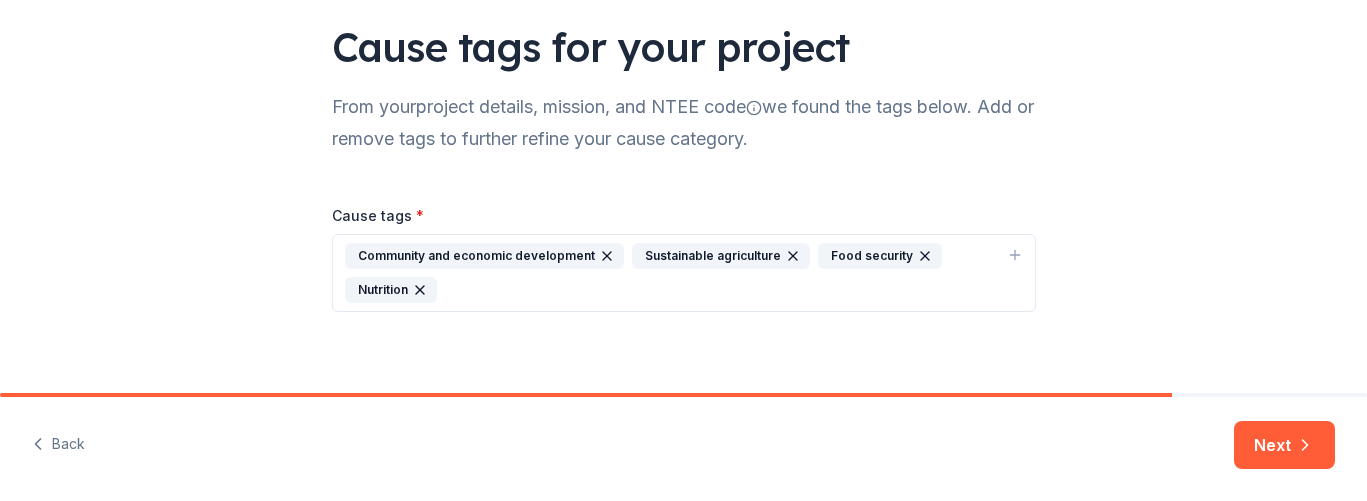 scroll, scrollTop: 154, scrollLeft: 0, axis: vertical 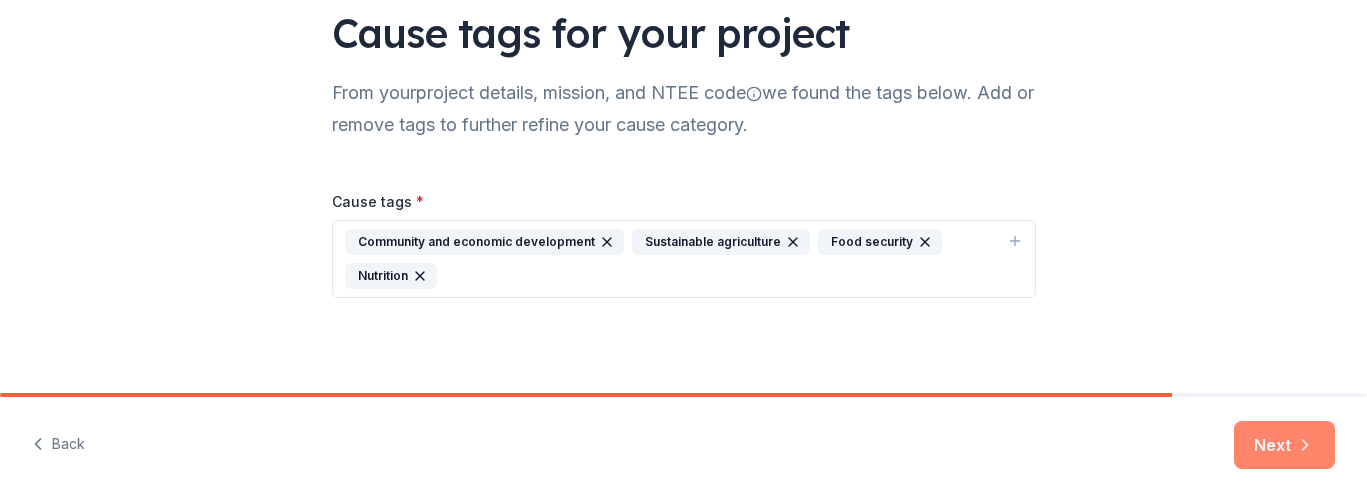 click on "Next" at bounding box center [1284, 445] 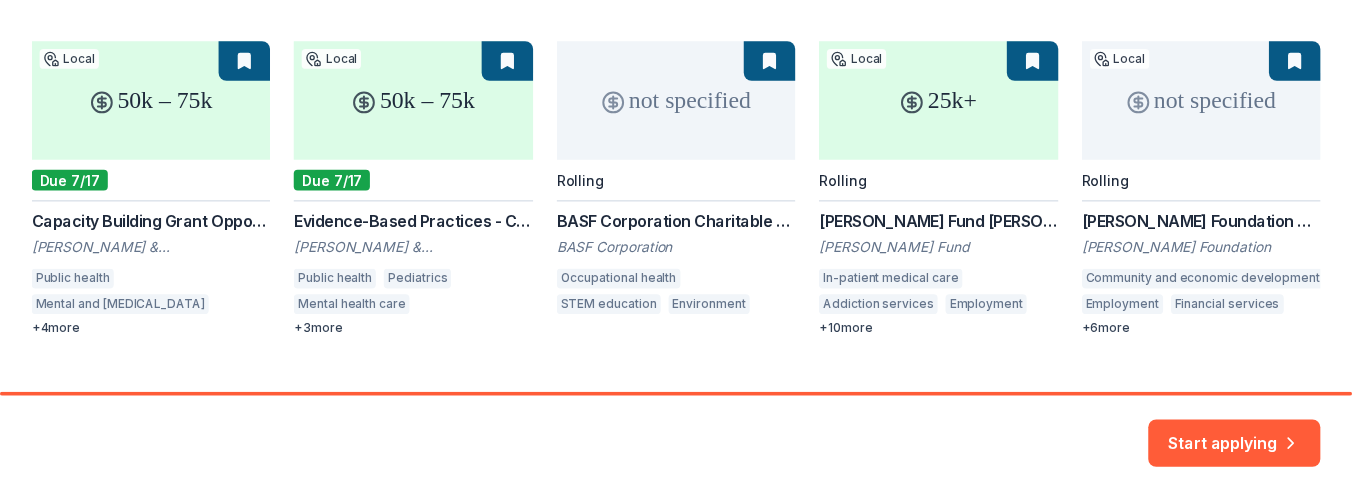 scroll, scrollTop: 308, scrollLeft: 0, axis: vertical 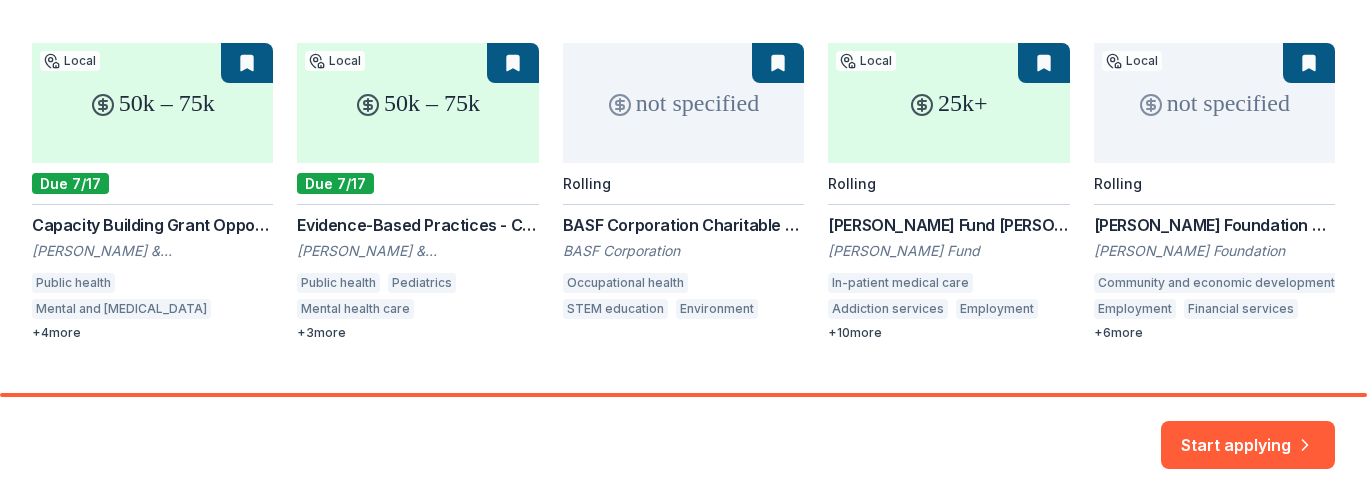 click on "50k – 75k Local Due 7/17 Capacity Building Grant Opportunities [PERSON_NAME] & [PERSON_NAME] Foundation Public health Mental and [MEDICAL_DATA] Mental health care Health care access Health care quality Education services +  4  more 50k – 75k Local Due 7/17 Evidence-Based Practices - Children and Young People Mental Health [PERSON_NAME] & [PERSON_NAME] Foundation Public health Pediatrics Mental health care Early childhood education Crime prevention Youth development +  3  more not specified Rolling BASF Corporation Charitable Contributions BASF Corporation Occupational health STEM education Environment 25k+ Local Rolling [PERSON_NAME] Fund [PERSON_NAME] Fund In-patient medical care Addiction services Employment Basic and emergency aid Human services Freedom from slavery Domestic violence [MEDICAL_DATA] Child welfare Youth development Education services Adult literacy +  10  more not specified Local Rolling [PERSON_NAME] Foundation [PERSON_NAME] Foundation Community and economic development Employment Financial services 6" at bounding box center (683, 192) 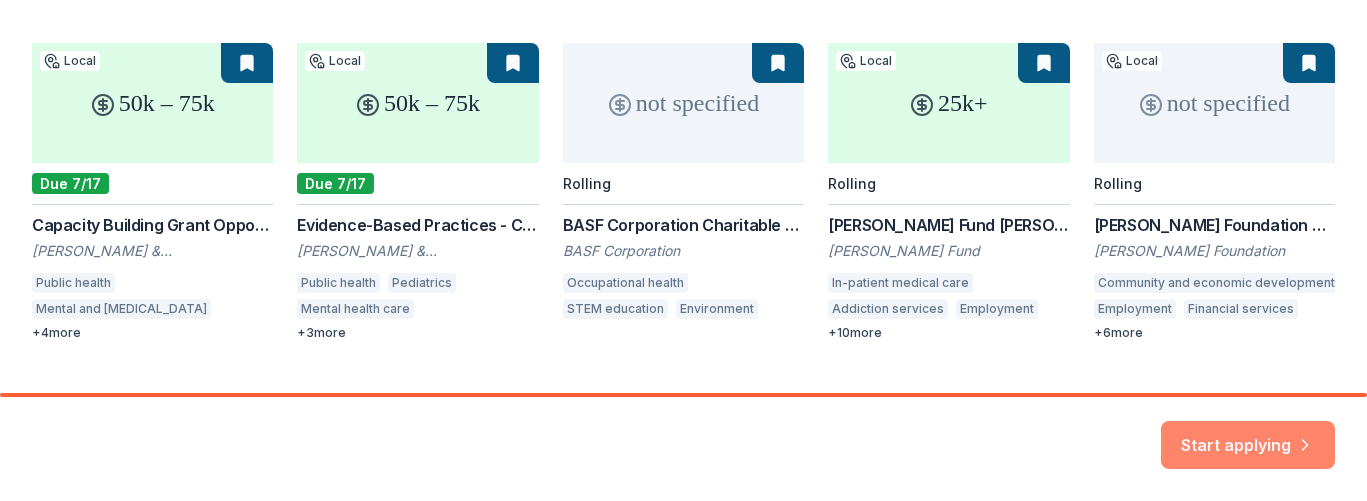 click on "Start applying" at bounding box center (1248, 433) 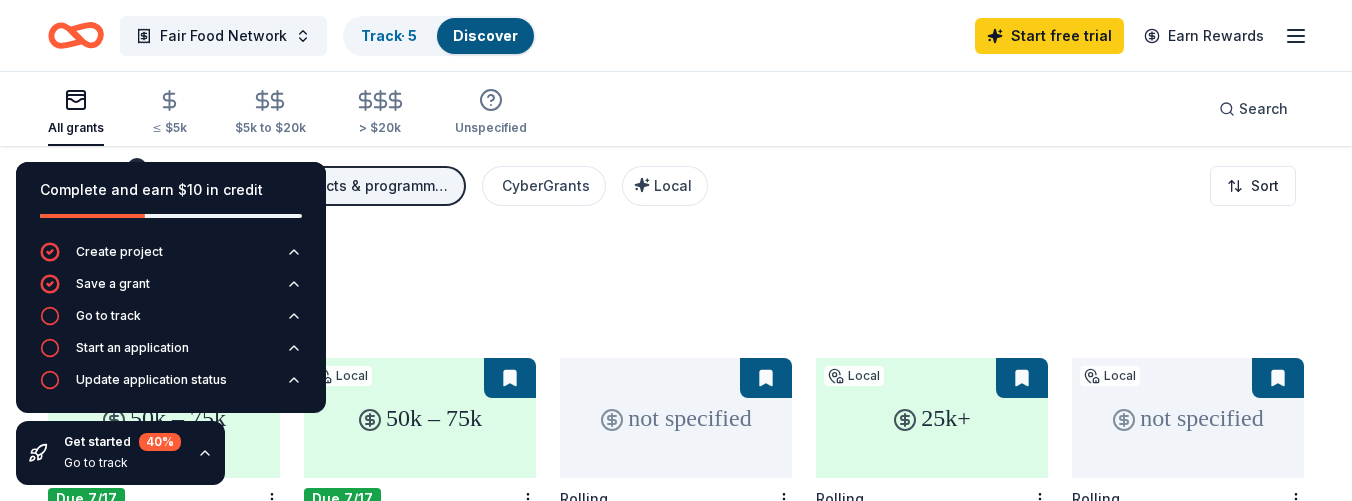 click on "Fair Food Network Track  · 5 Discover Start free  trial Earn Rewards" at bounding box center (676, 35) 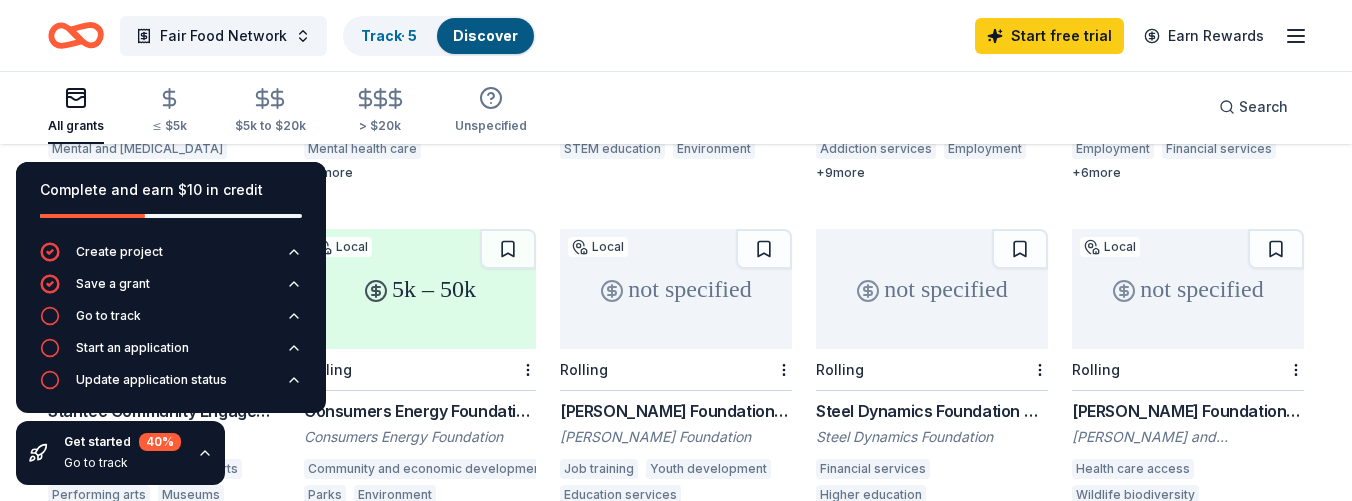 scroll, scrollTop: 483, scrollLeft: 0, axis: vertical 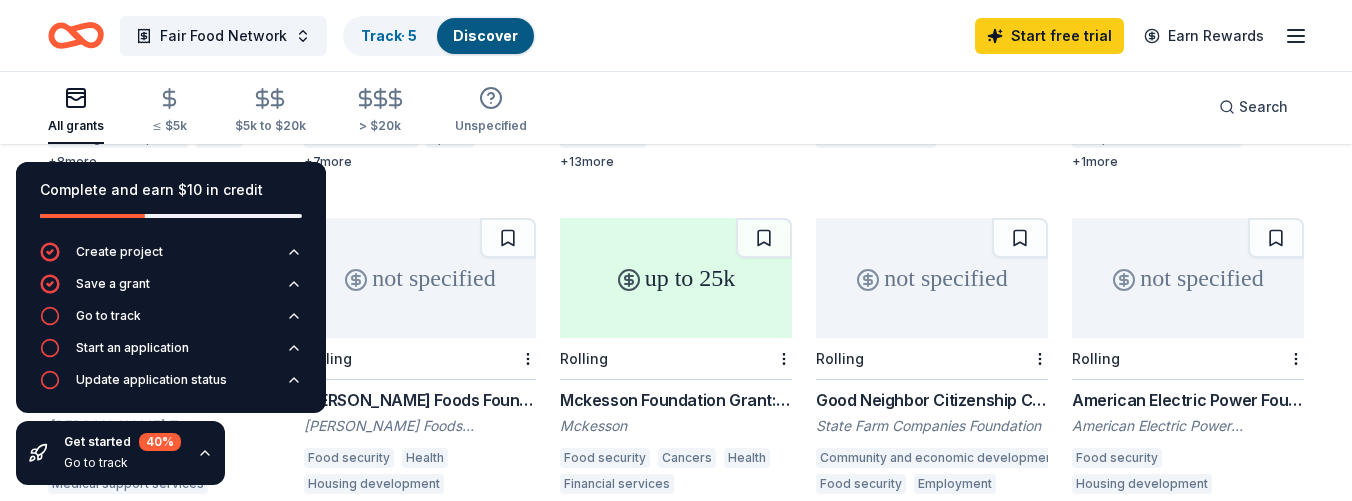 click on "up to 25k" at bounding box center (676, 278) 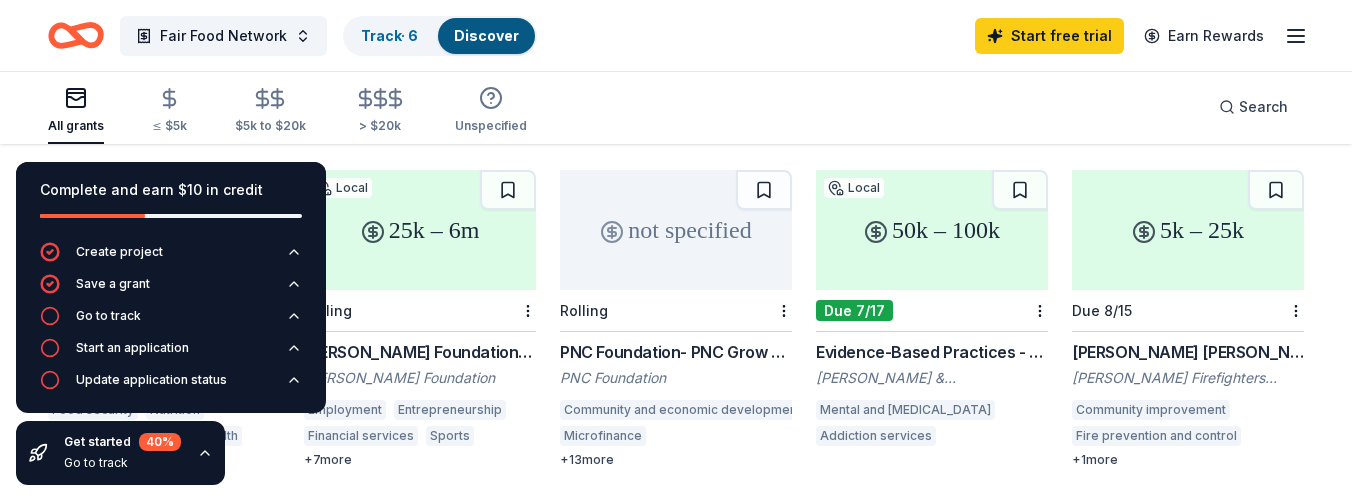 scroll, scrollTop: 849, scrollLeft: 0, axis: vertical 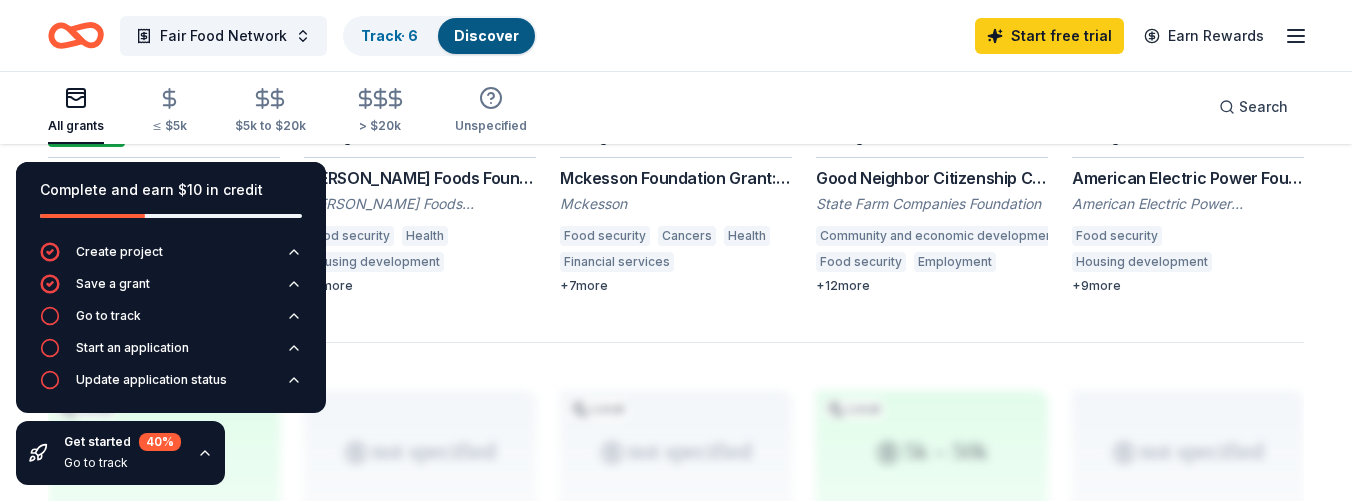 click on "[PERSON_NAME] Foods Foundation Grant" at bounding box center [420, 178] 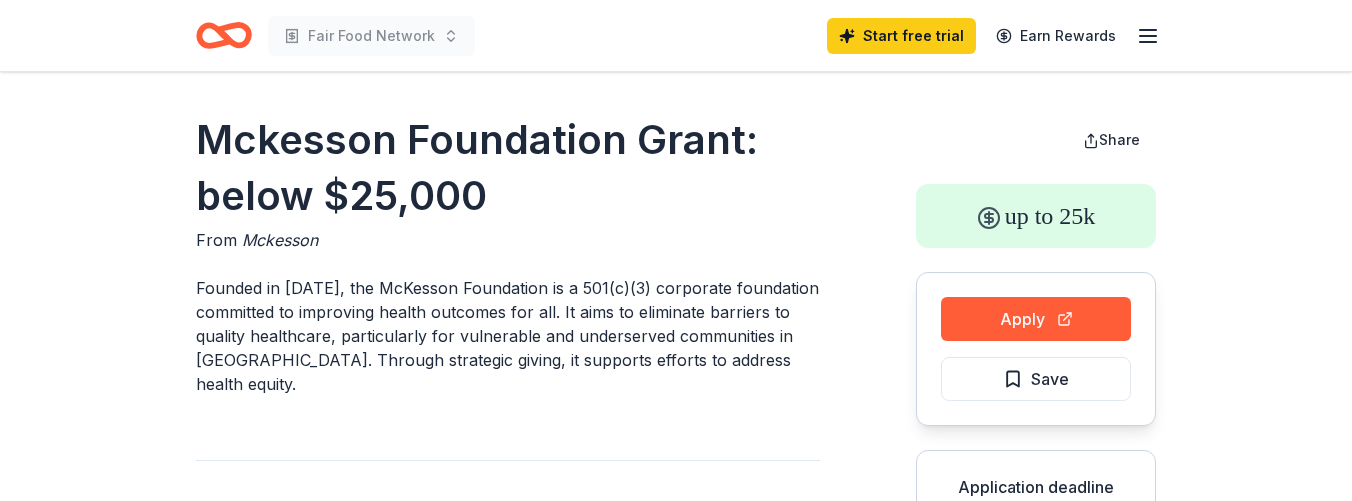 scroll, scrollTop: 0, scrollLeft: 0, axis: both 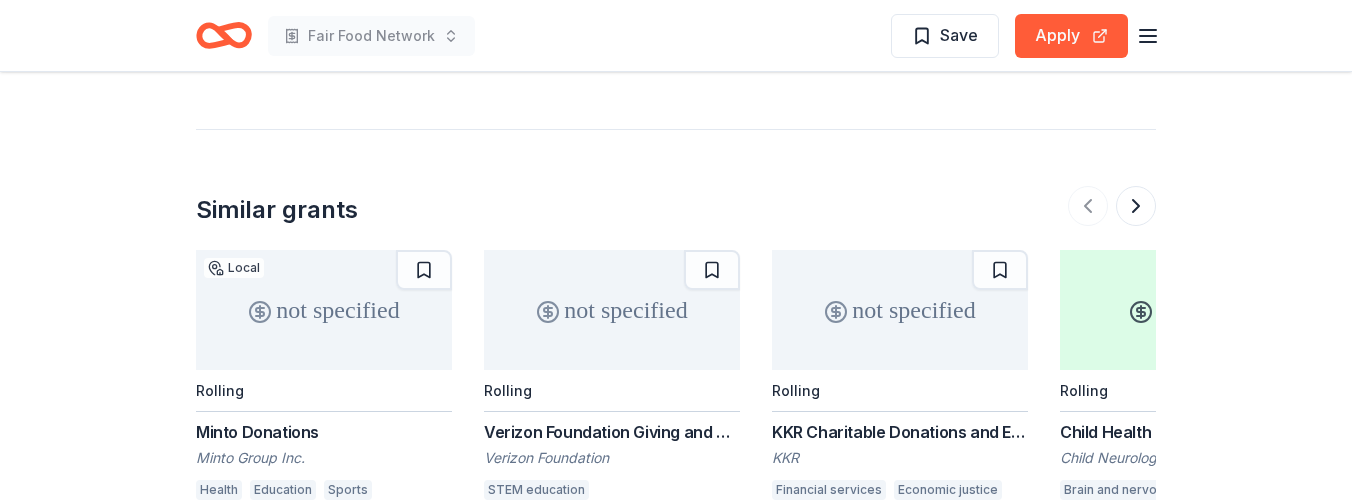 drag, startPoint x: 1349, startPoint y: 422, endPoint x: 1346, endPoint y: 294, distance: 128.03516 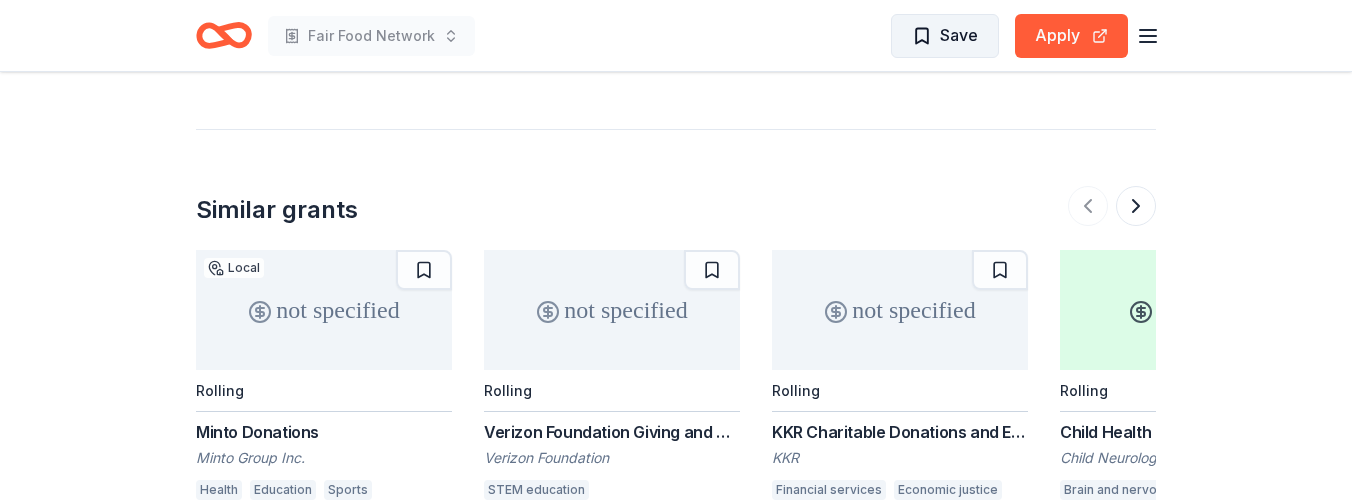 click on "Save" at bounding box center (945, 35) 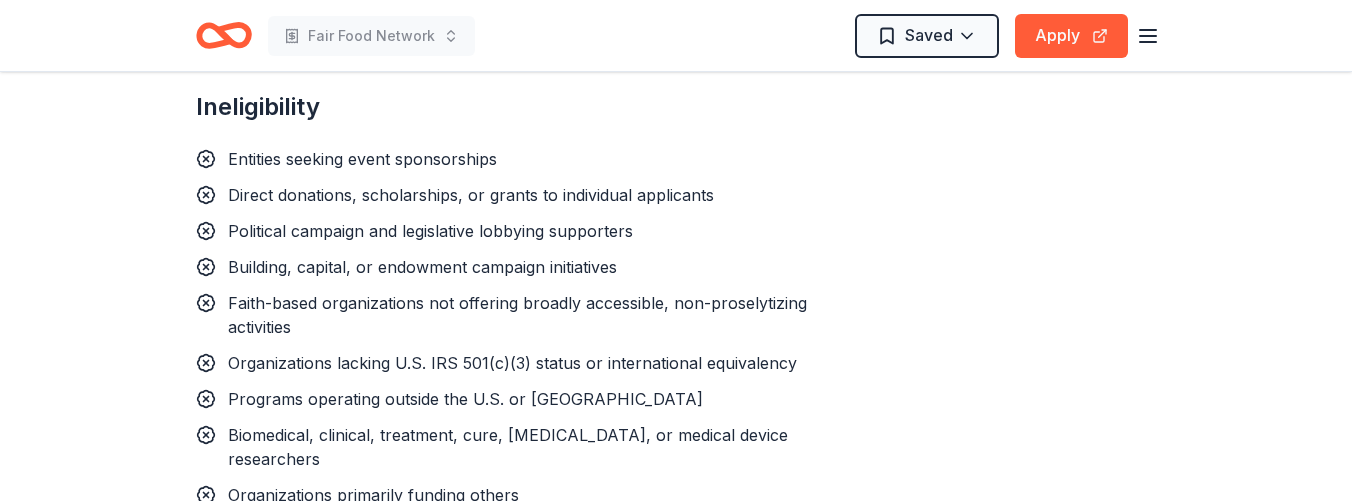 scroll, scrollTop: 0, scrollLeft: 0, axis: both 